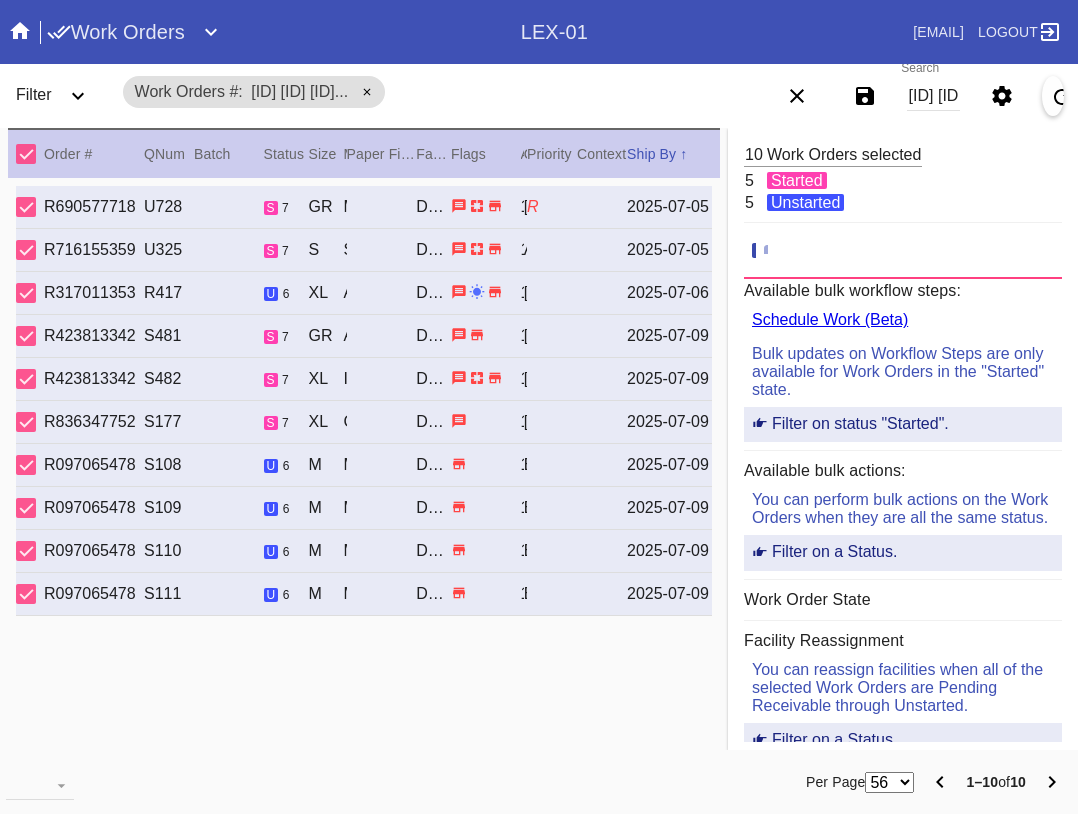 scroll, scrollTop: 0, scrollLeft: 0, axis: both 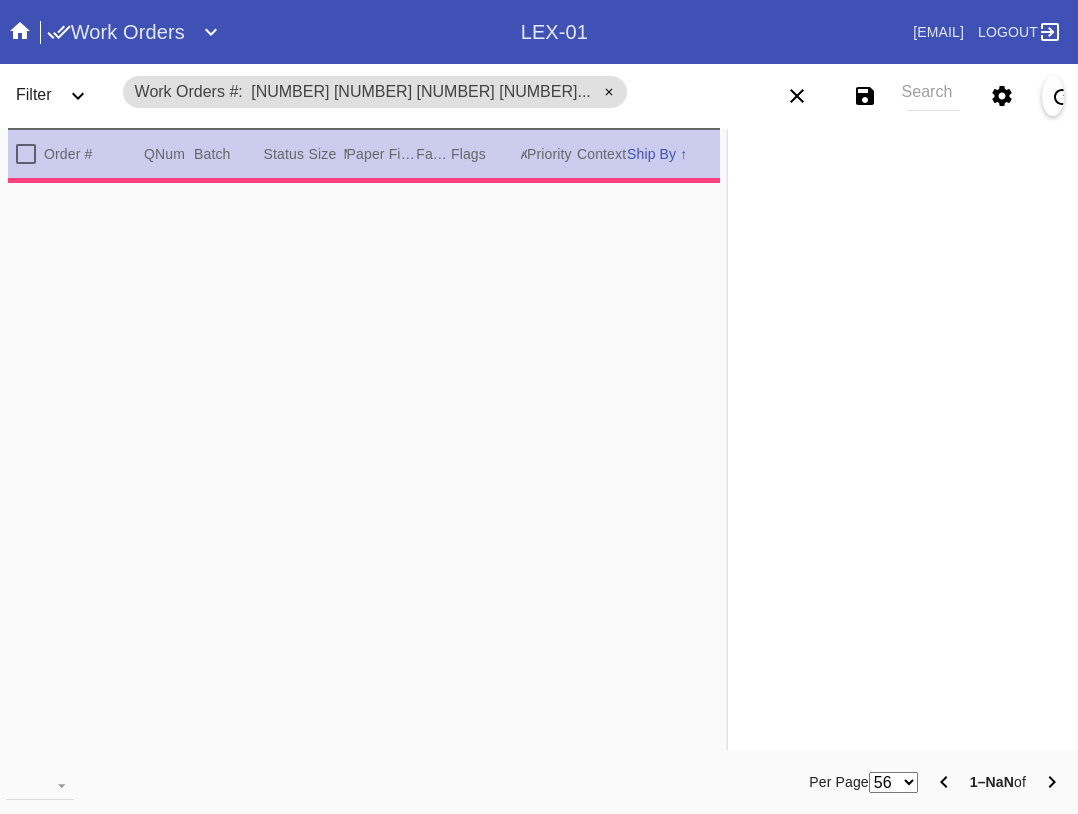 click on "Search" at bounding box center (933, 96) 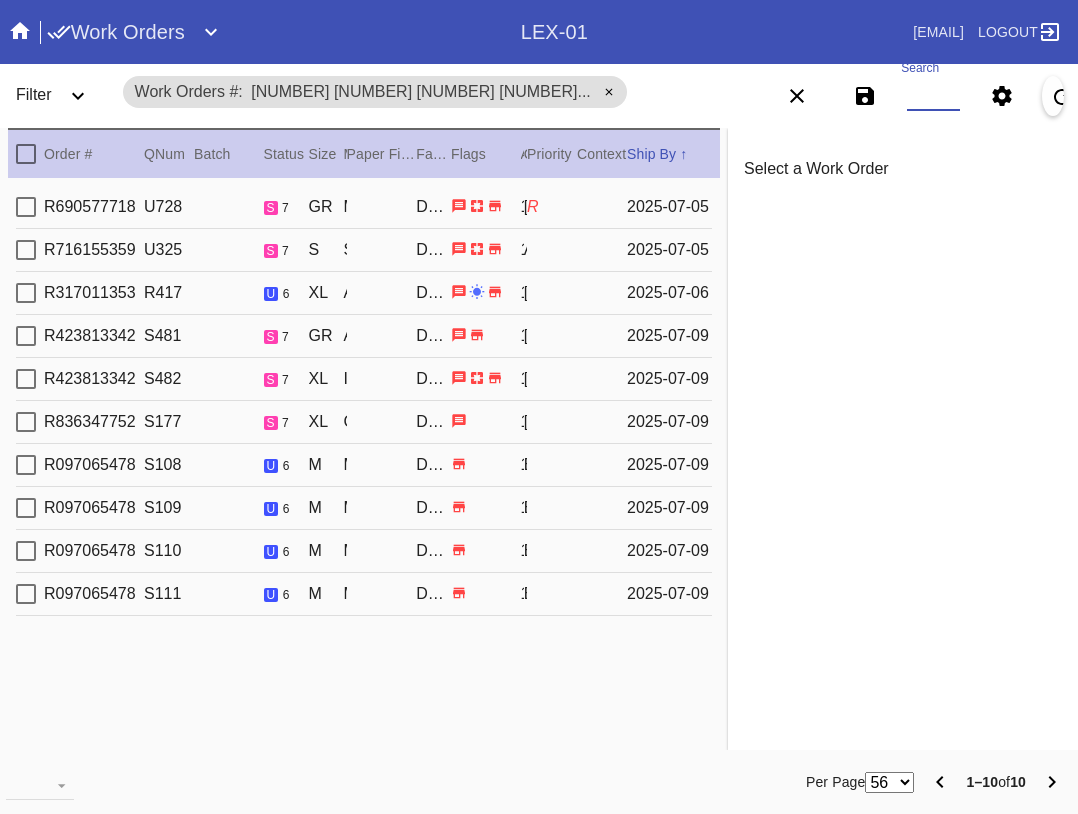 paste on "[NUMBER] [NUMBER] [NUMBER] [NUMBER] [NUMBER] [NUMBER]" 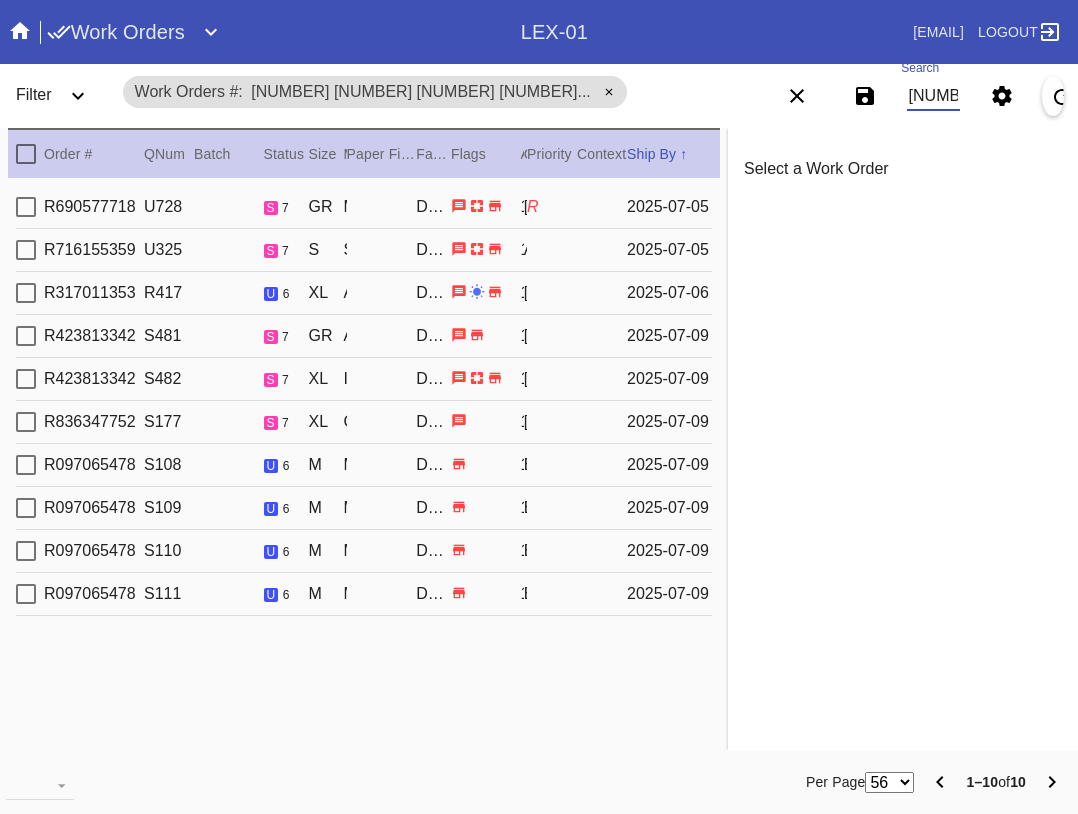 scroll, scrollTop: 0, scrollLeft: 864, axis: horizontal 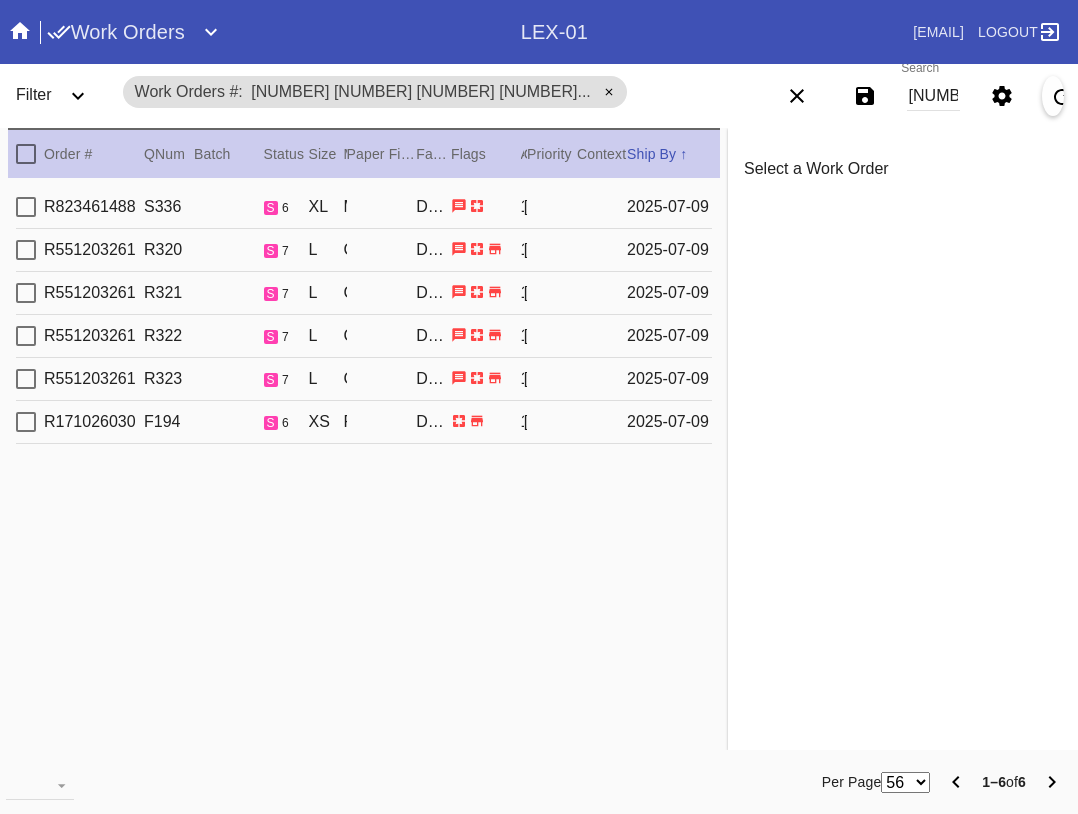 click on "[NUMBER] [NUMBER] [NUMBER] [NUMBER] [NUMBER] [NUMBER]" at bounding box center (933, 96) 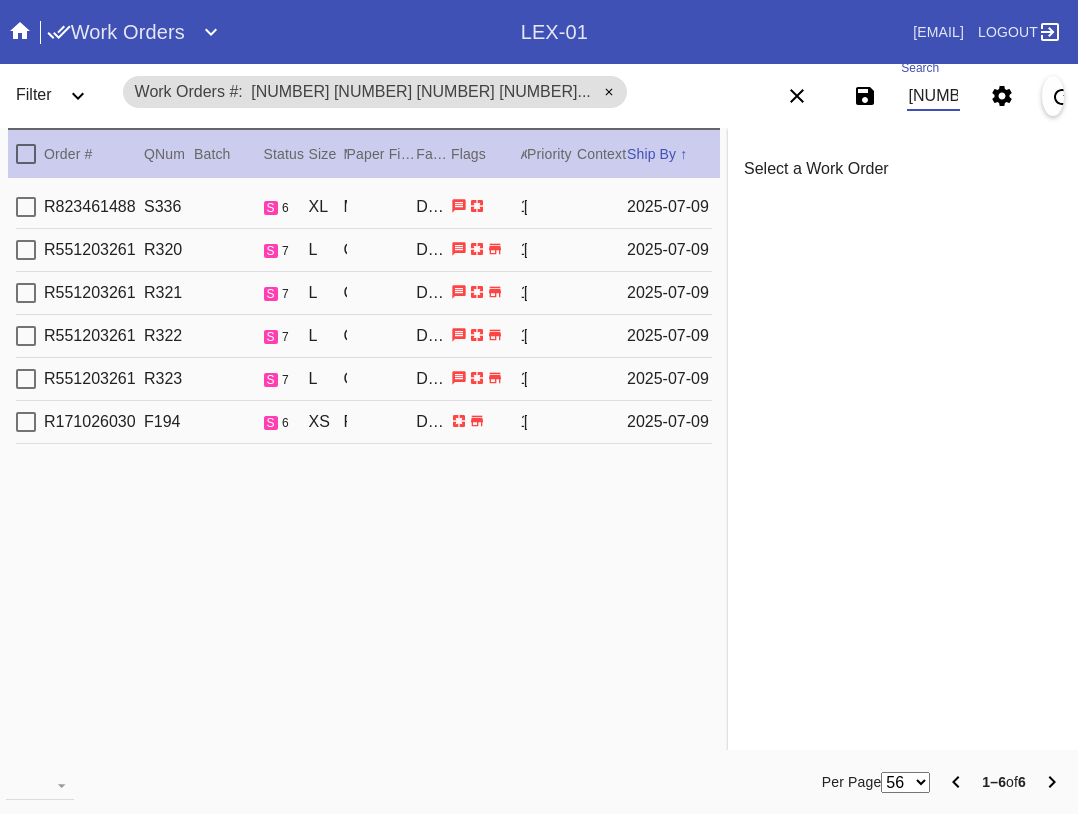 click on "[NUMBER] [NUMBER] [NUMBER] [NUMBER] [NUMBER] [NUMBER]" at bounding box center (933, 96) 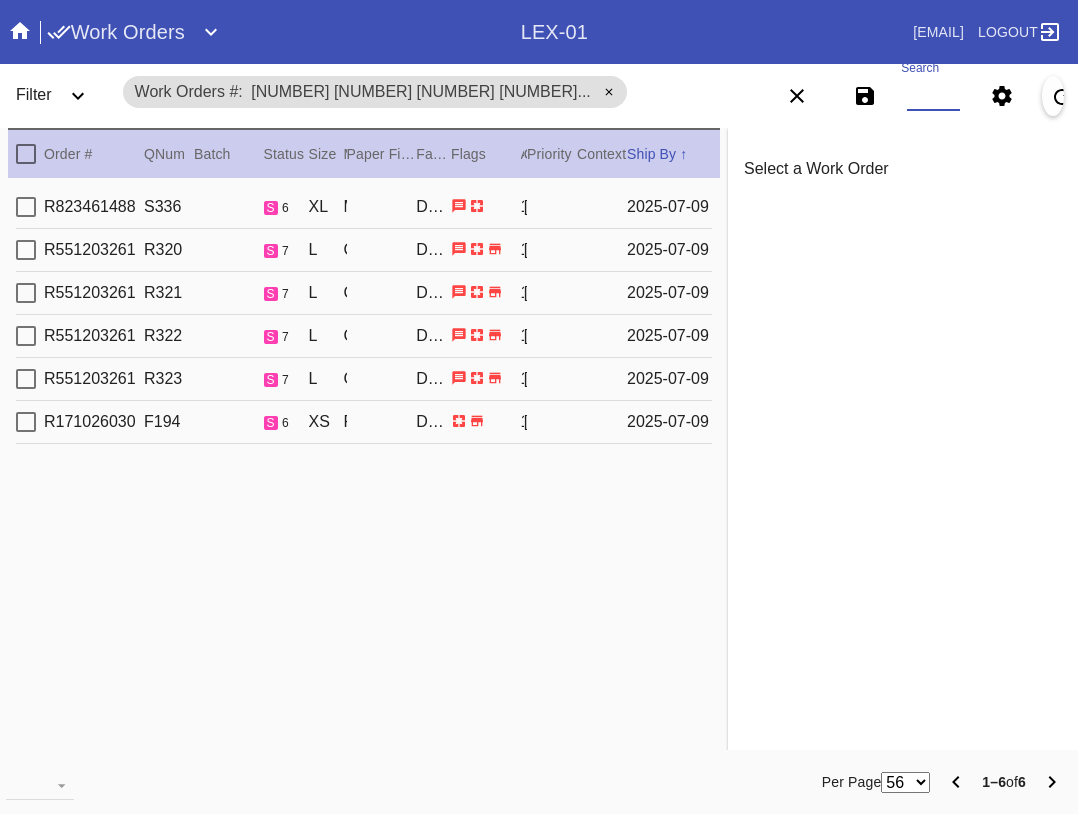 paste on "[NUMBER] [NUMBER] [NUMBER] [NUMBER] [NUMBER] [NUMBER] [NUMBER]" 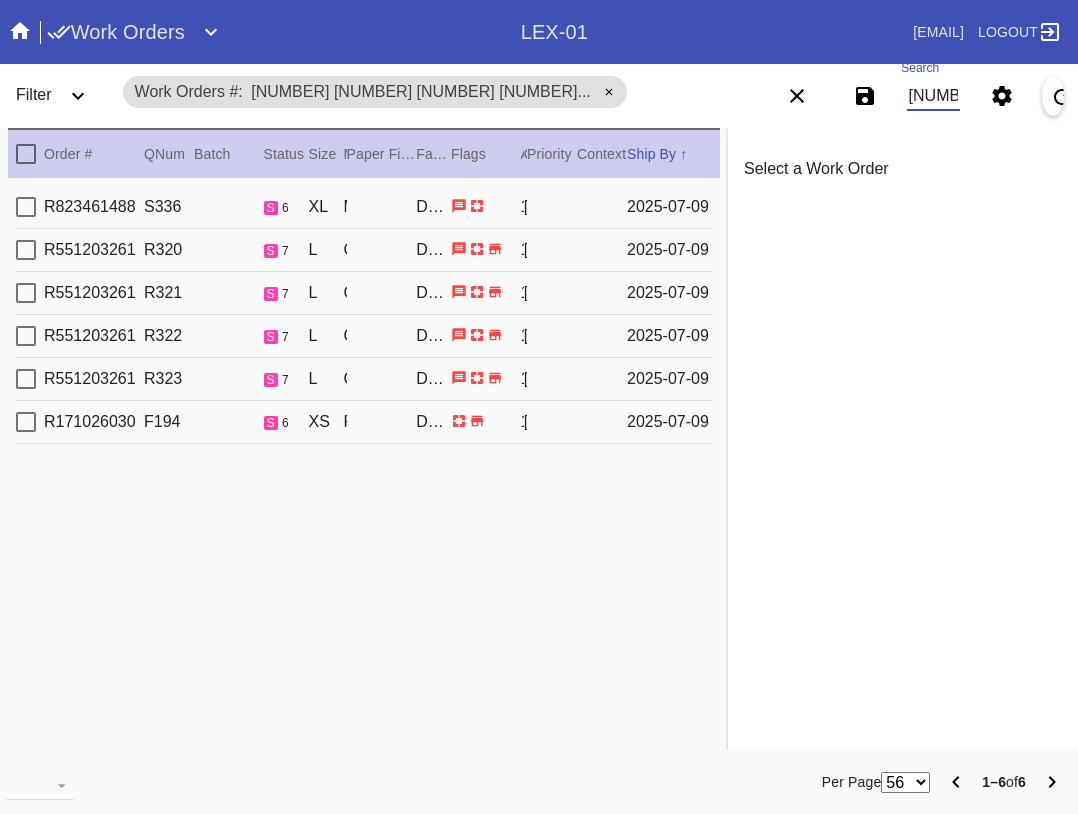 scroll, scrollTop: 0, scrollLeft: 1017, axis: horizontal 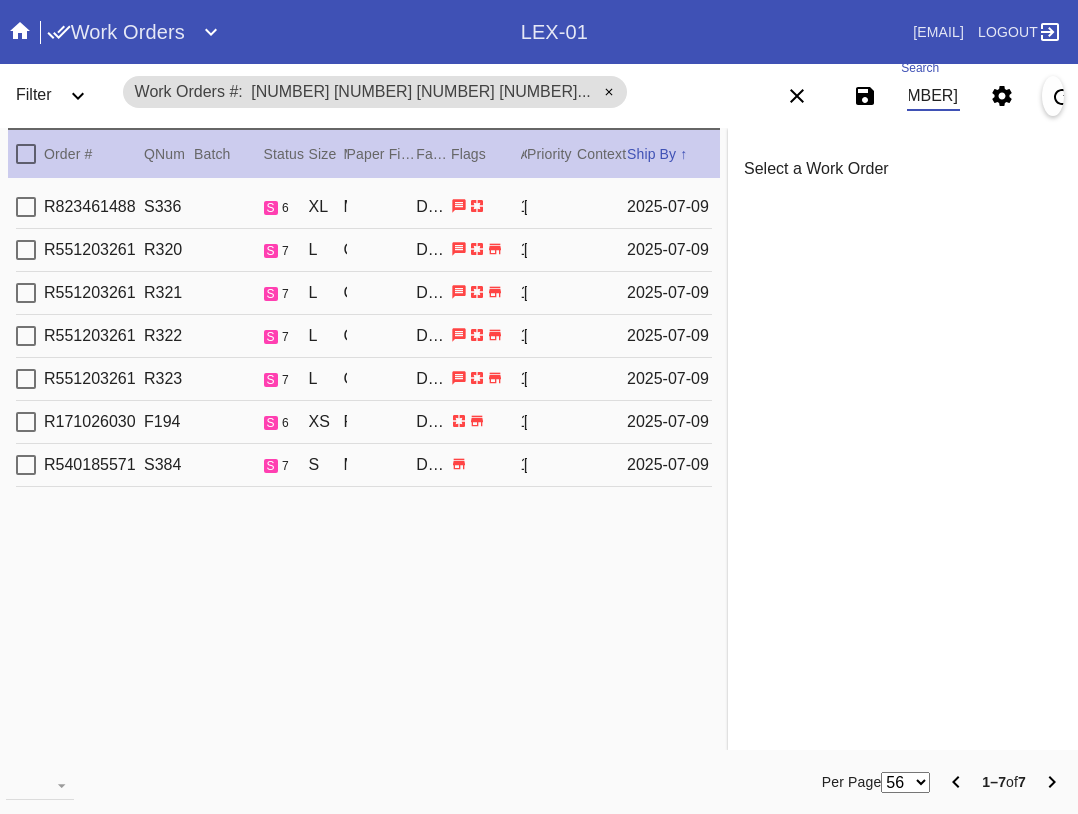 click at bounding box center [26, 154] 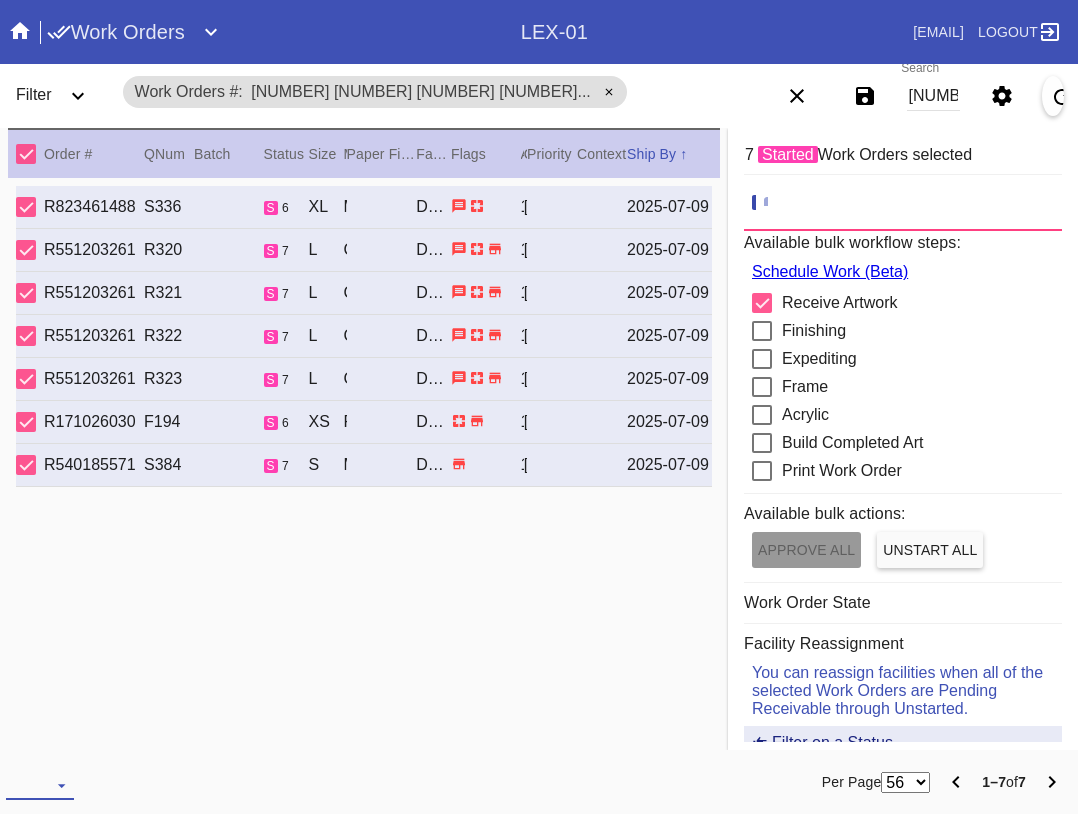 click on "Download... Export Selected Items Print Work Orders Frame Labels Frame Labels v2 Mat Labels Moulding Plate Labels Acrylic Labels Foam Labels Foam Data Story Pockets Mini Story Pockets OMGA Data GUNNAR Data FastCAM Data" at bounding box center (40, 785) 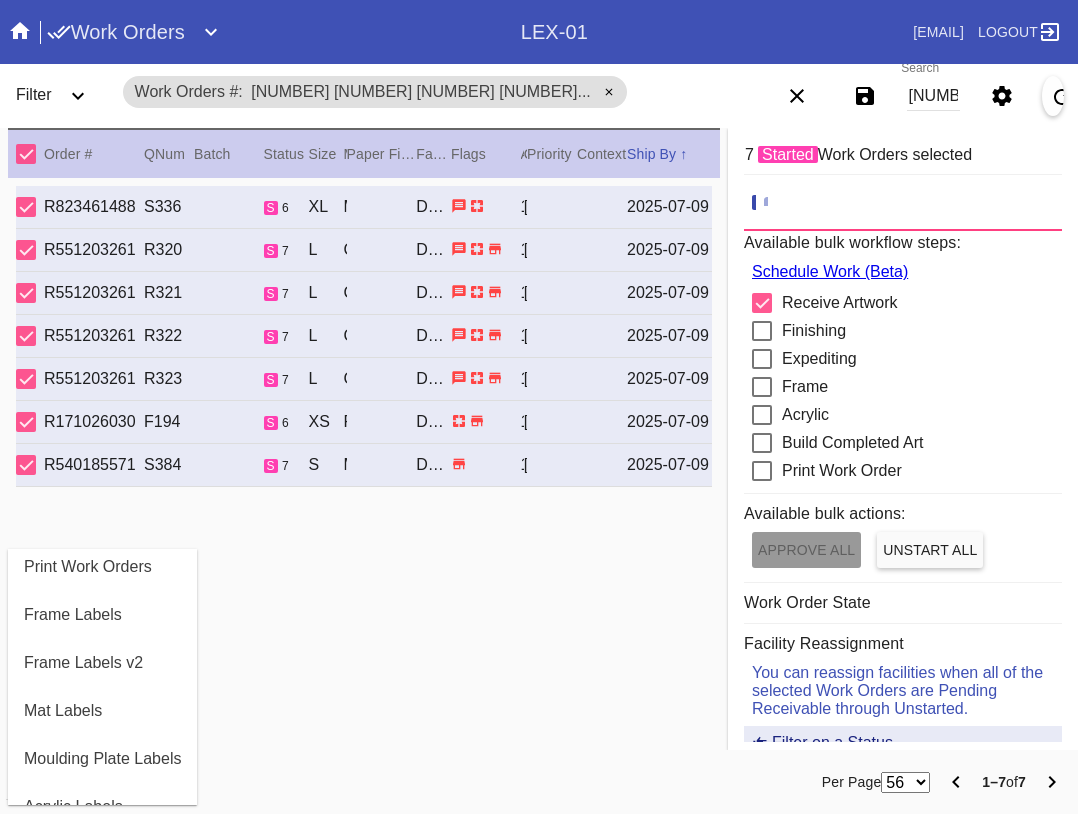 scroll, scrollTop: 200, scrollLeft: 0, axis: vertical 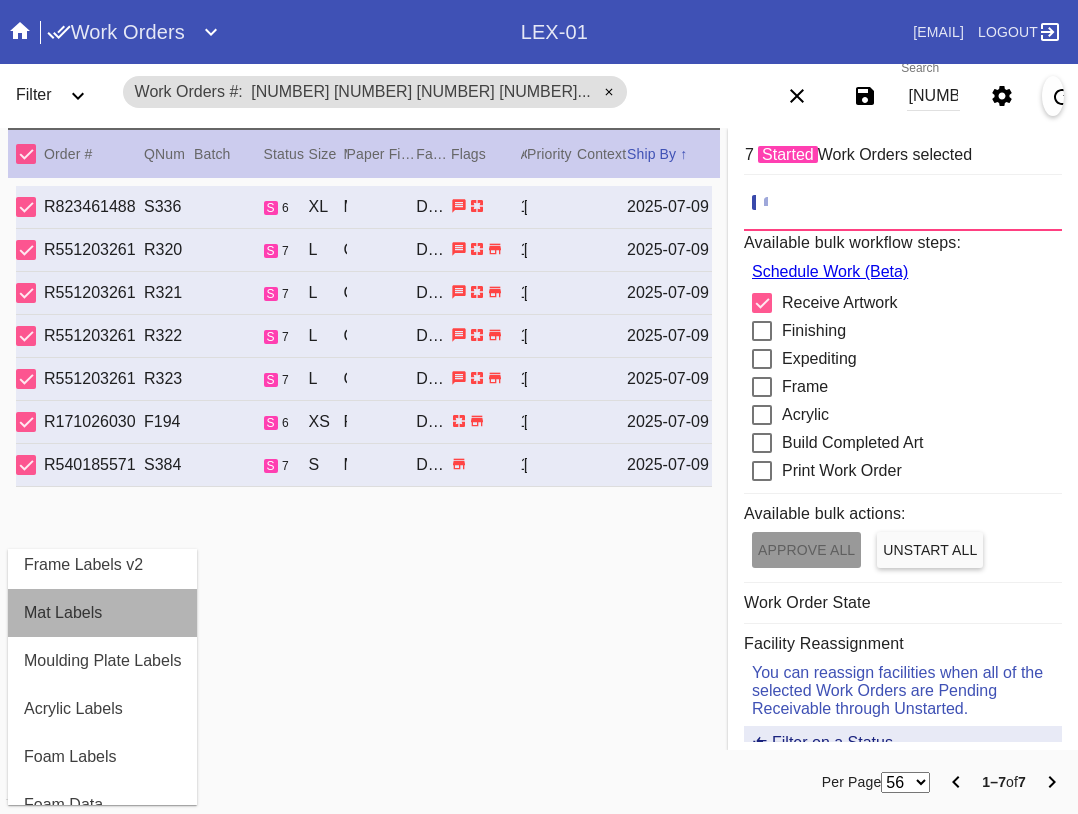 click on "Mat Labels" at bounding box center [63, 613] 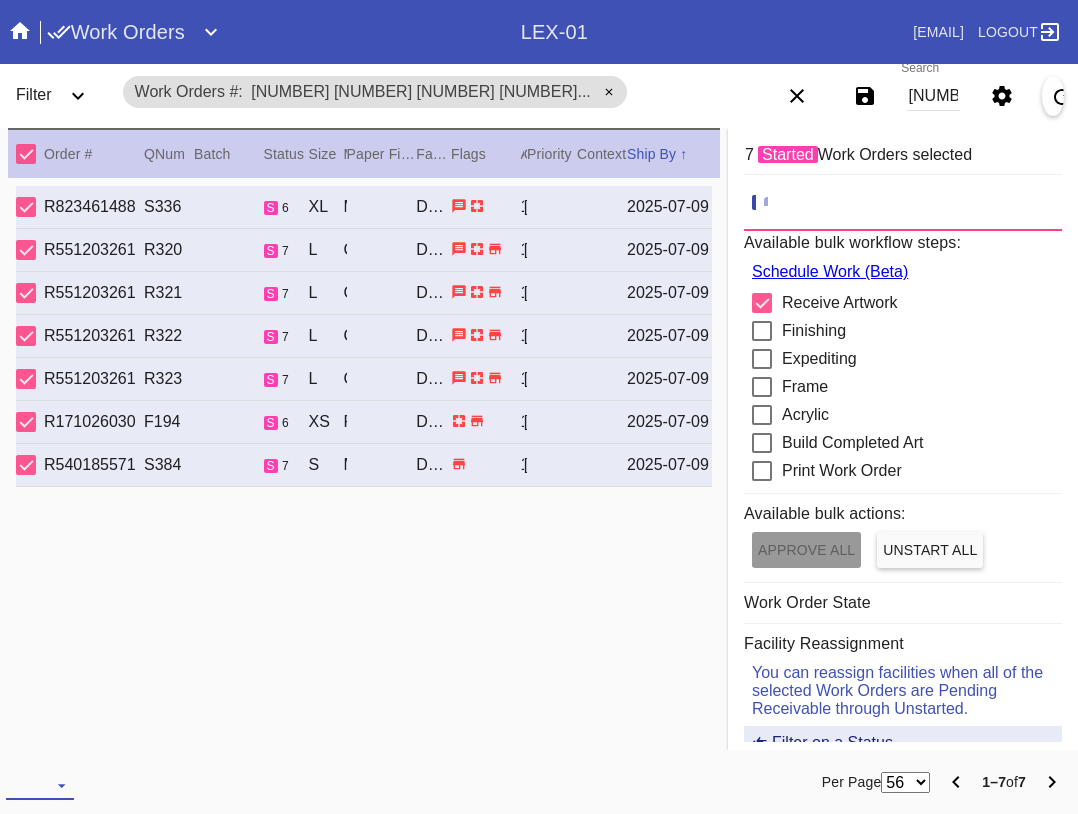 drag, startPoint x: 44, startPoint y: 786, endPoint x: 63, endPoint y: 759, distance: 33.01515 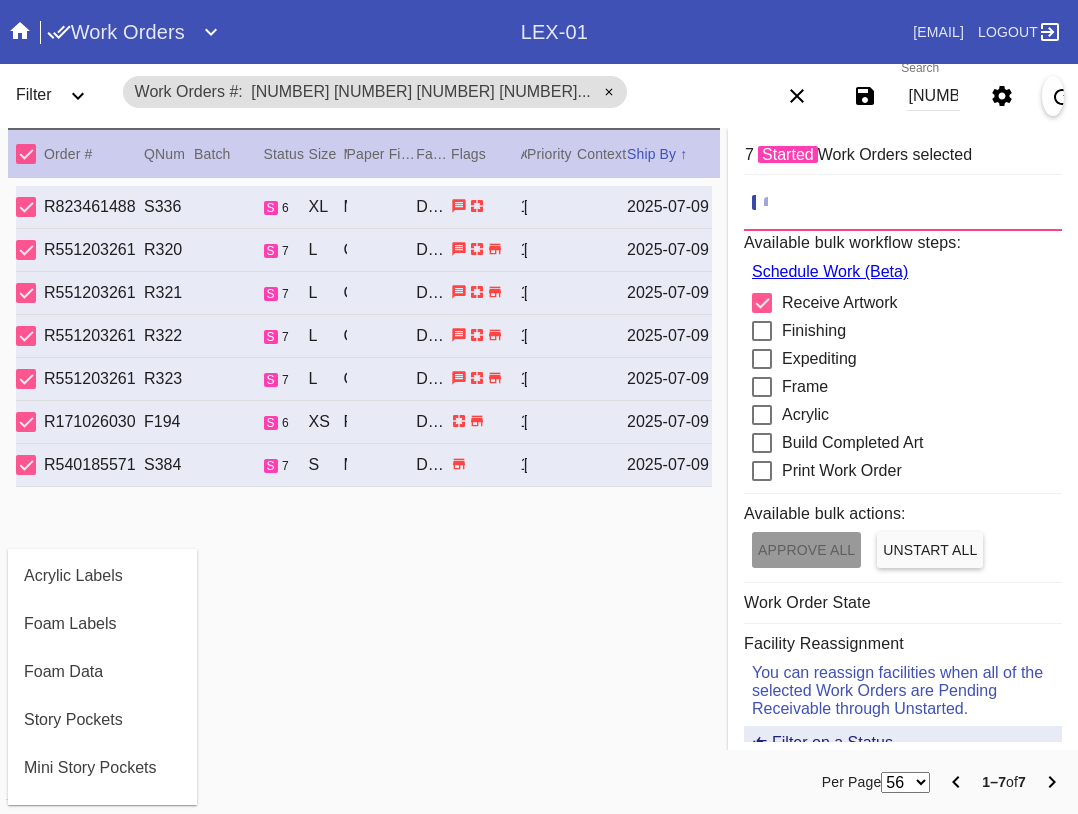scroll, scrollTop: 464, scrollLeft: 0, axis: vertical 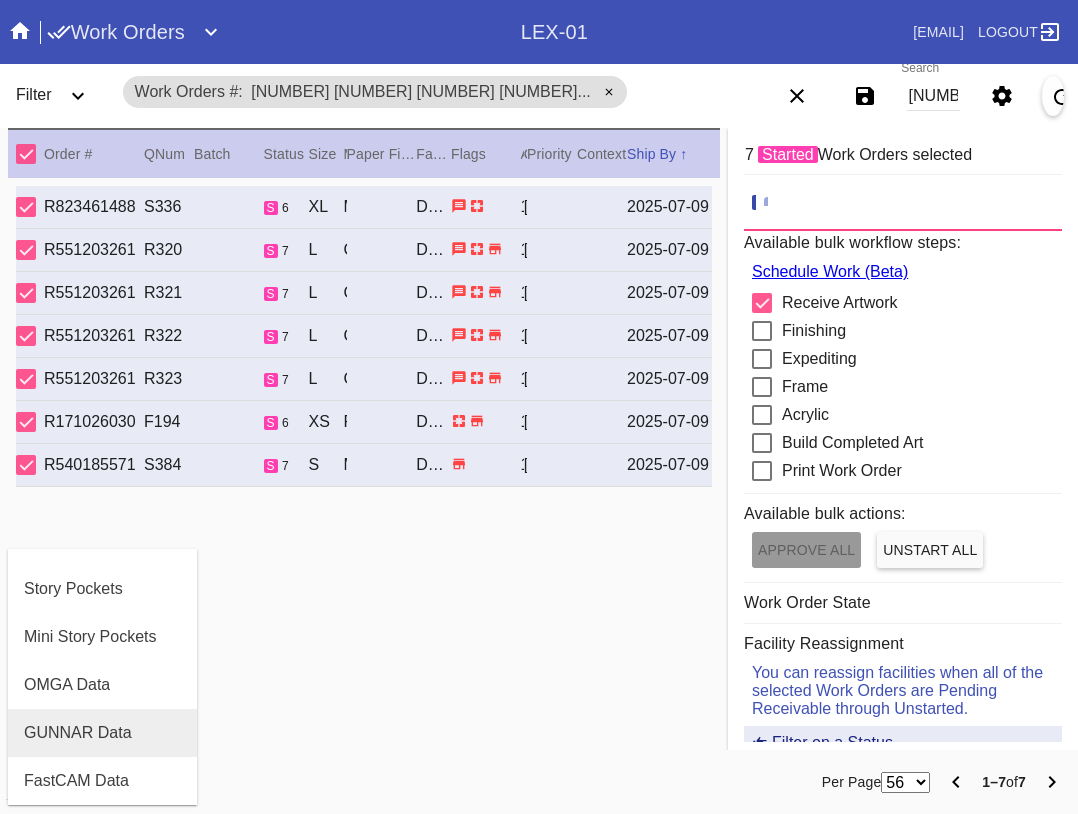 click on "GUNNAR Data" at bounding box center (78, 733) 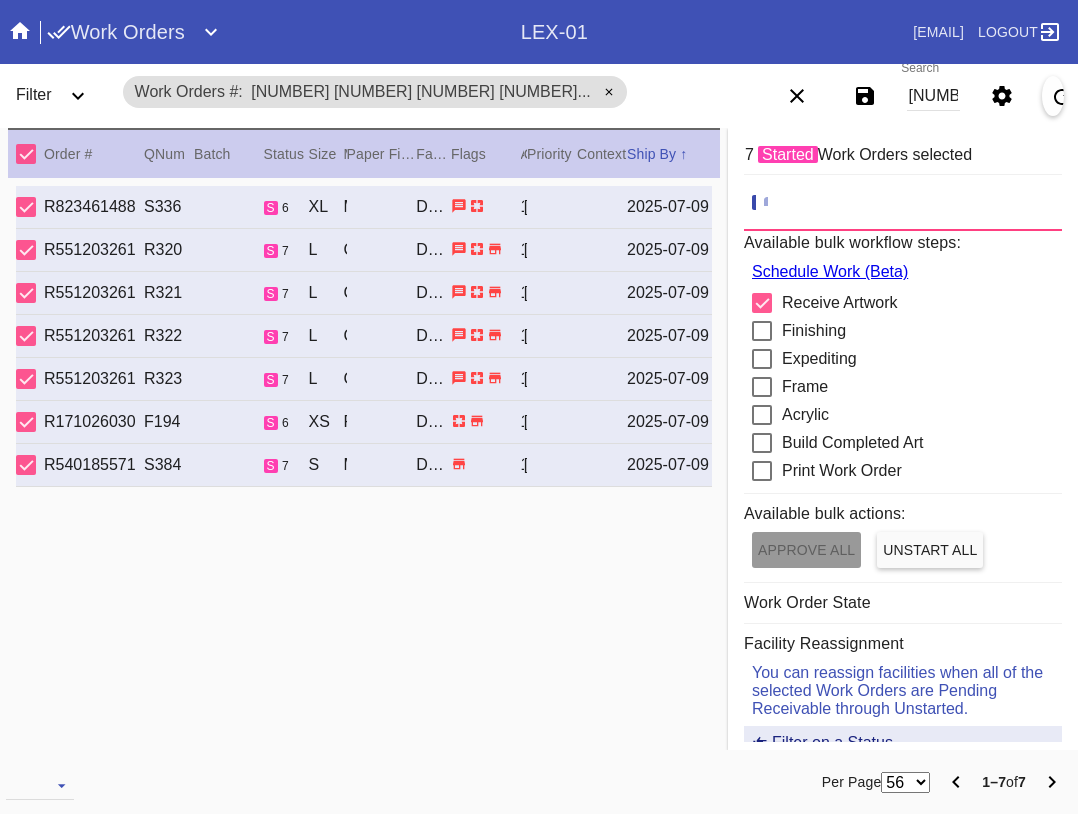 click on "[NUMBER] [NUMBER] [NUMBER] [NUMBER] [NUMBER] [NUMBER] [NUMBER]" at bounding box center (933, 96) 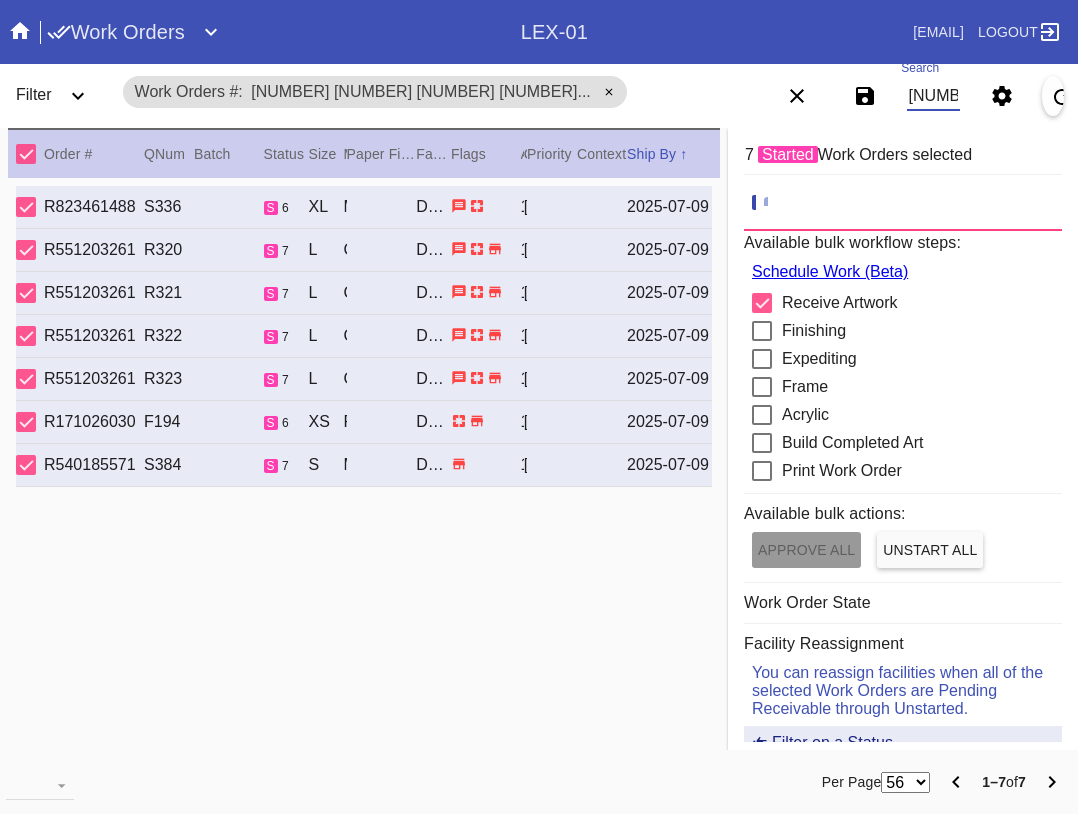 click on "[NUMBER] [NUMBER] [NUMBER] [NUMBER] [NUMBER] [NUMBER] [NUMBER]" at bounding box center [933, 96] 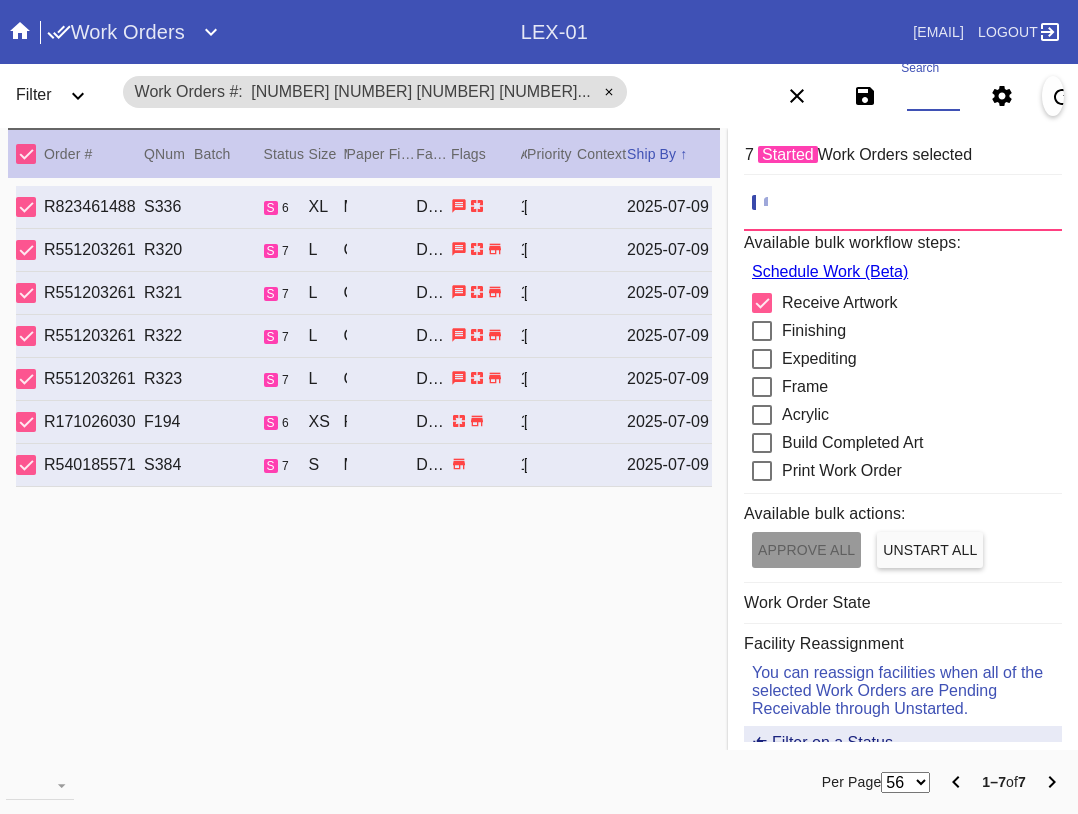 paste on "[NUMBER] [NUMBER] [NUMBER] [NUMBER] [NUMBER] [NUMBER] [NUMBER] [NUMBER] [NUMBER] [NUMBER] [NUMBER] [NUMBER]" 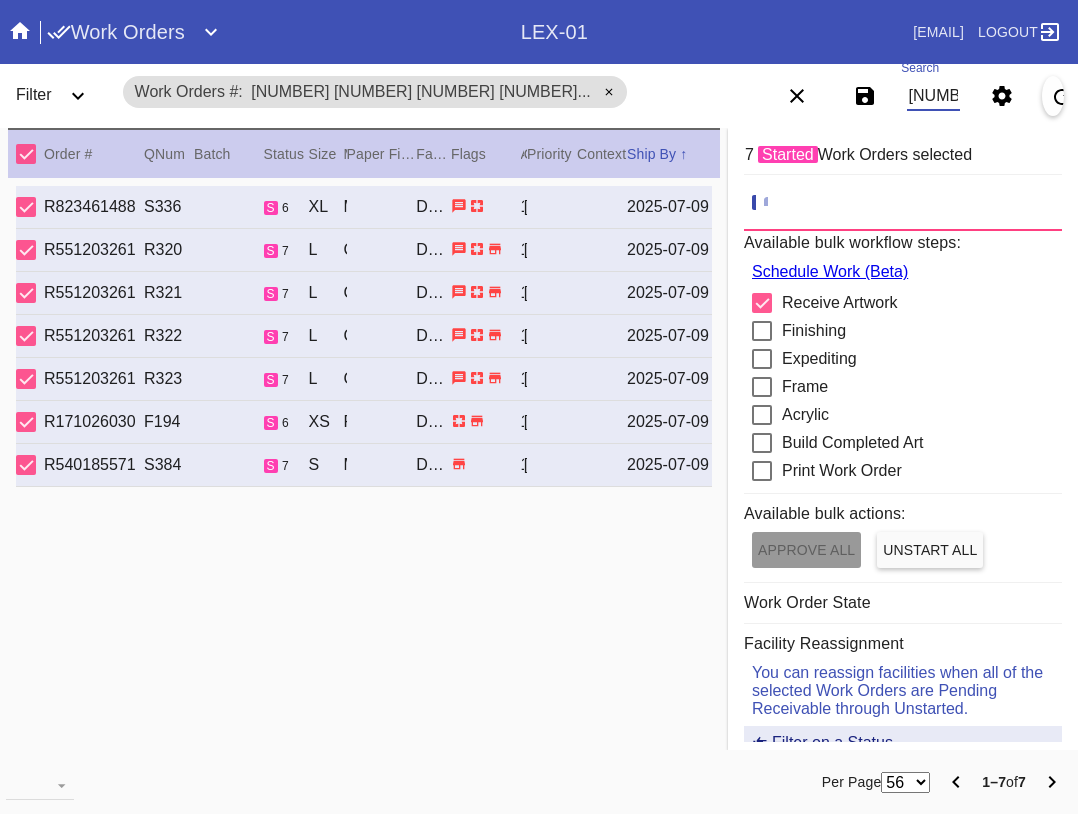 scroll, scrollTop: 0, scrollLeft: 1776, axis: horizontal 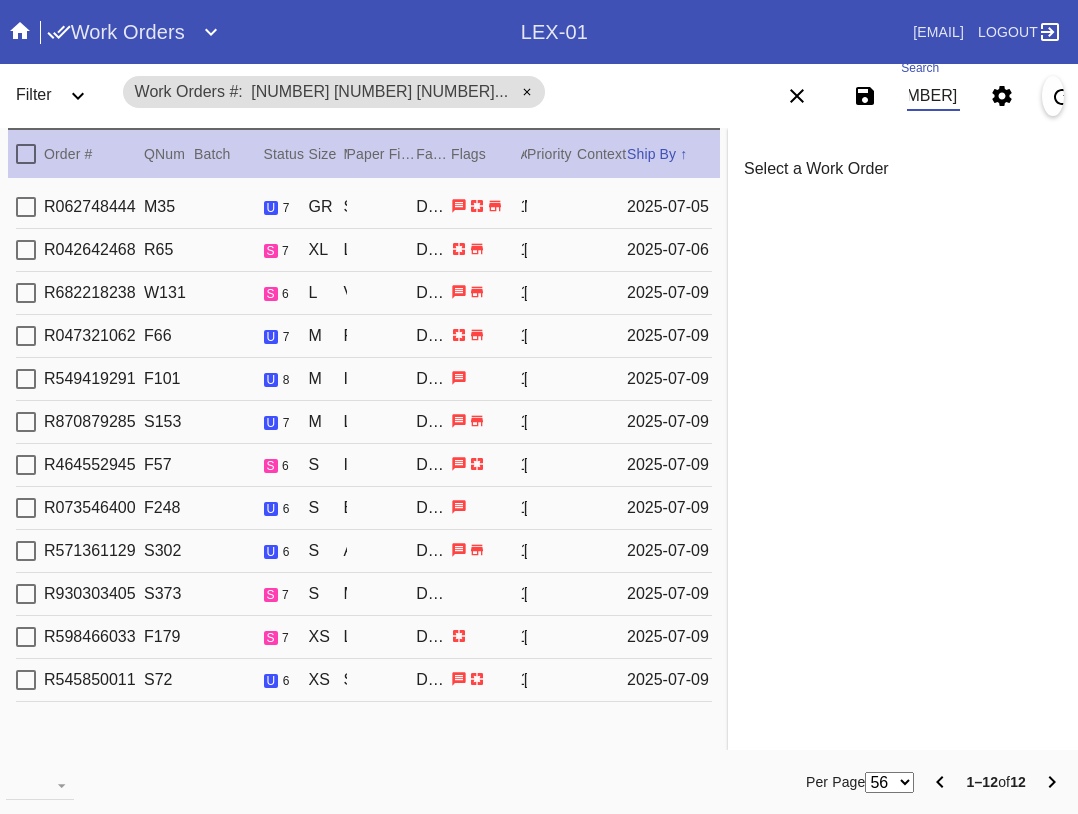type on "[NUMBER] [NUMBER] [NUMBER] [NUMBER] [NUMBER] [NUMBER] [NUMBER] [NUMBER] [NUMBER] [NUMBER] [NUMBER] [NUMBER]" 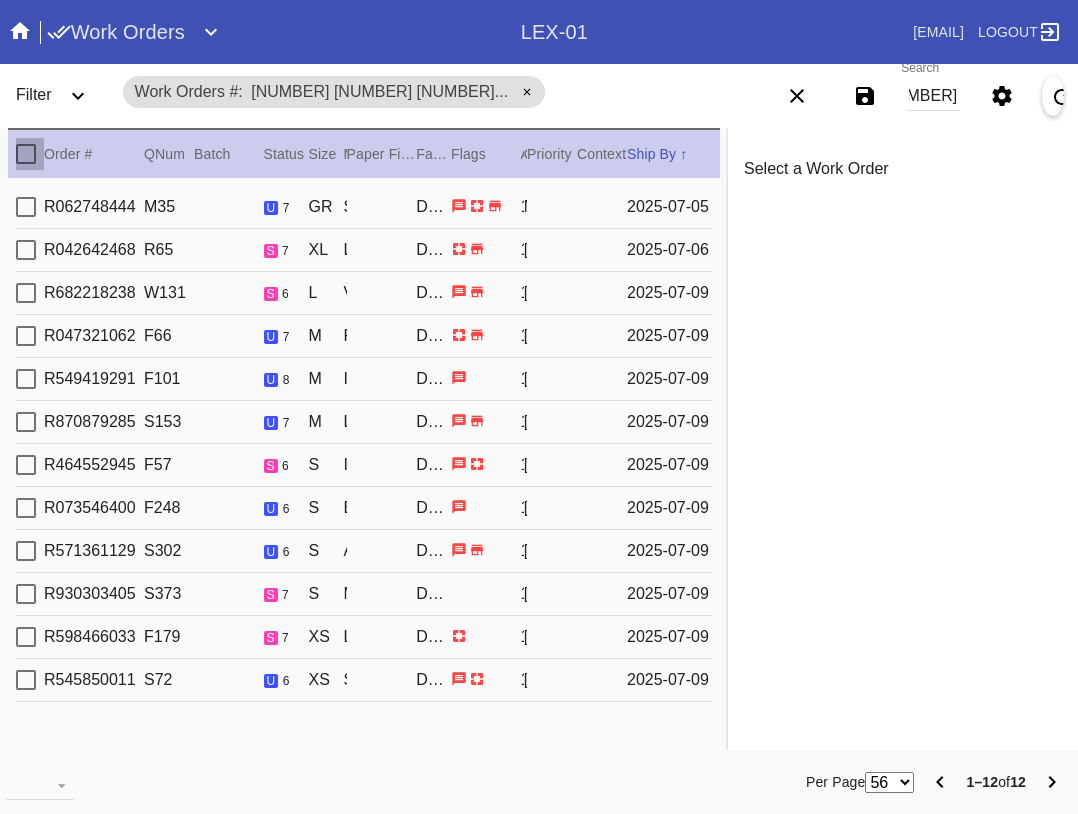 scroll, scrollTop: 0, scrollLeft: 0, axis: both 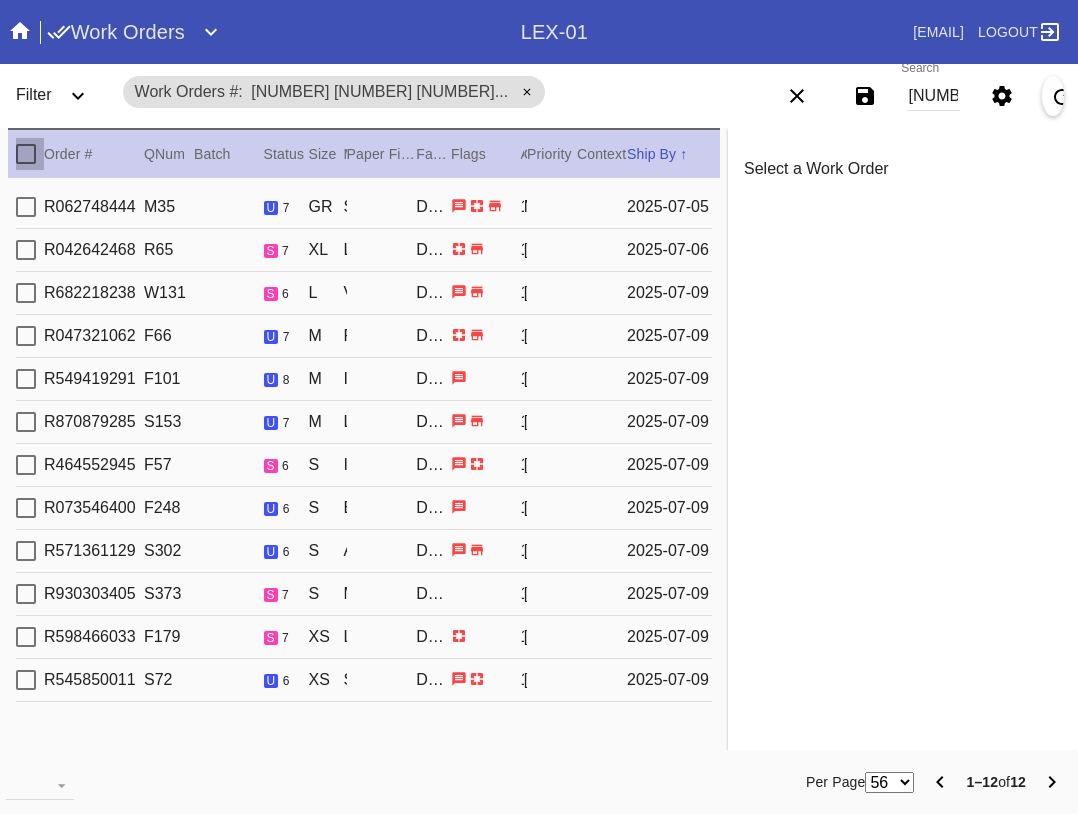 click at bounding box center (26, 154) 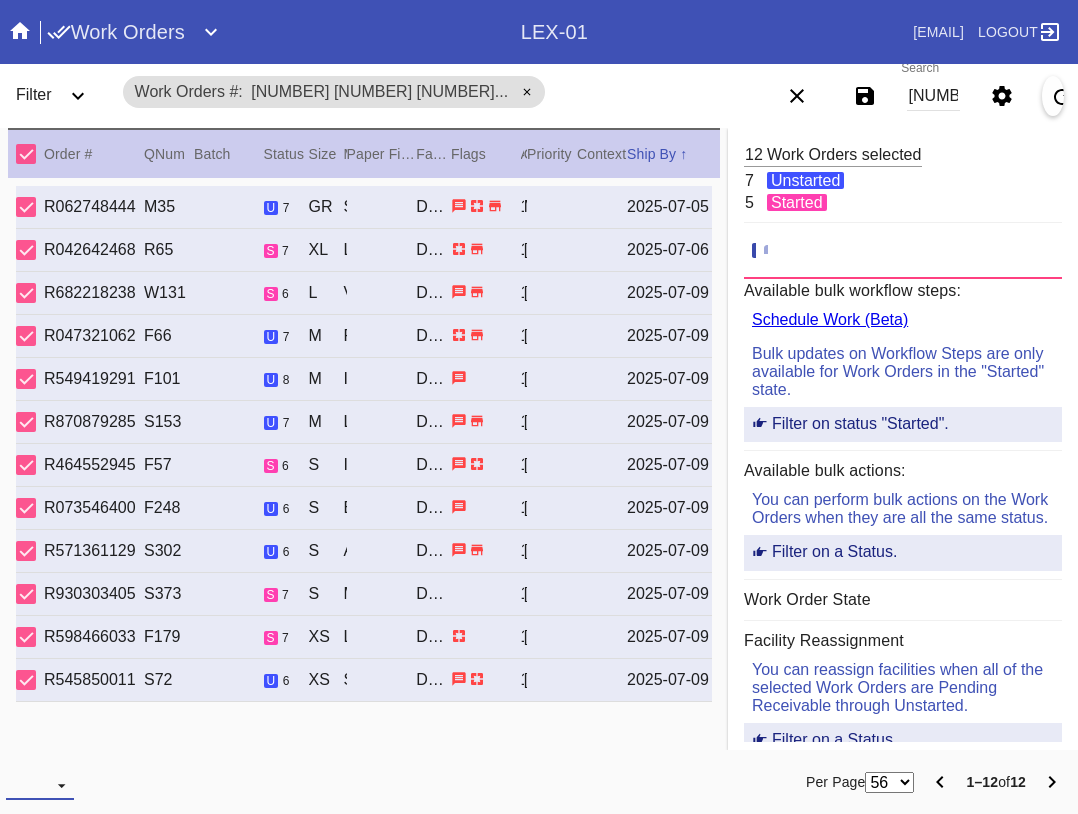 click at bounding box center [40, 785] 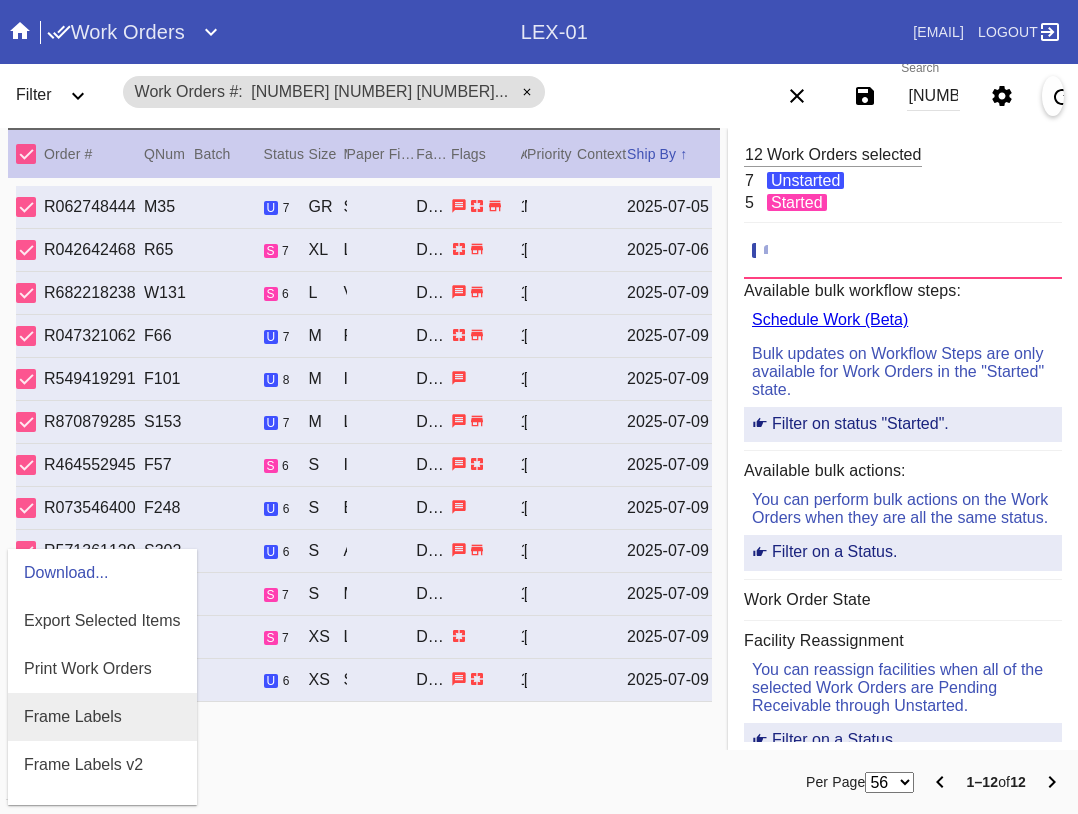 scroll, scrollTop: 100, scrollLeft: 0, axis: vertical 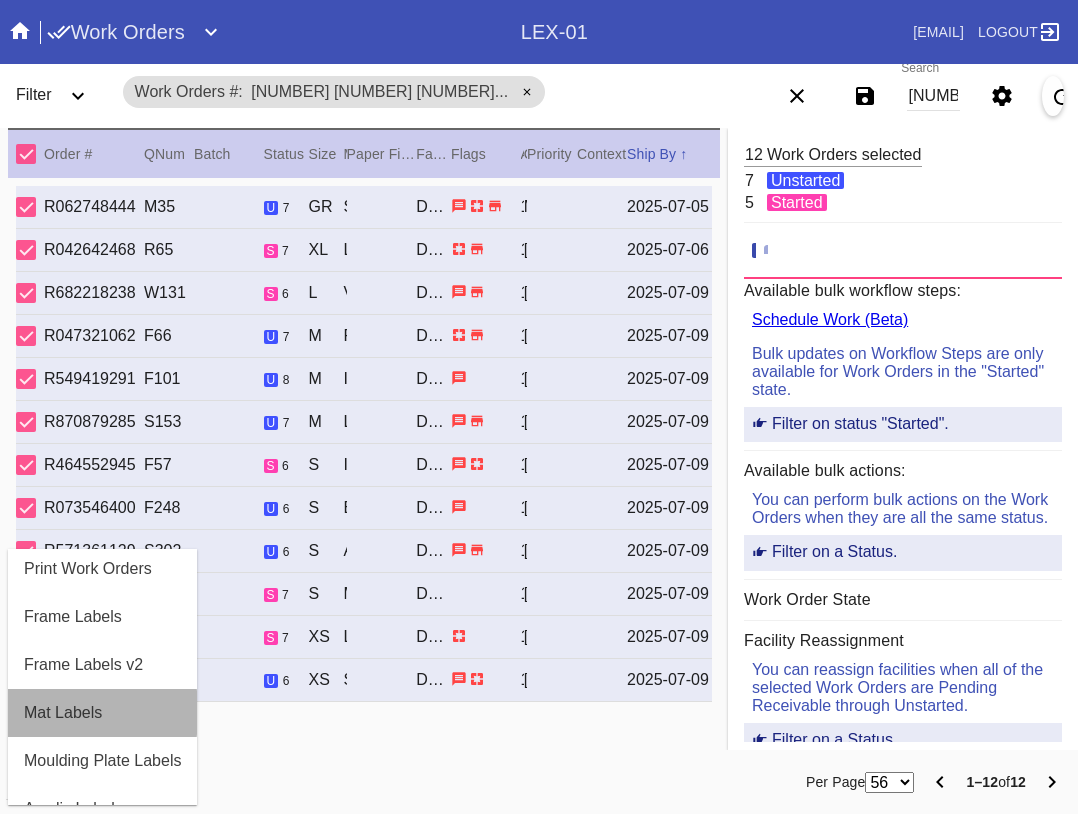 click on "Mat Labels" at bounding box center (63, 713) 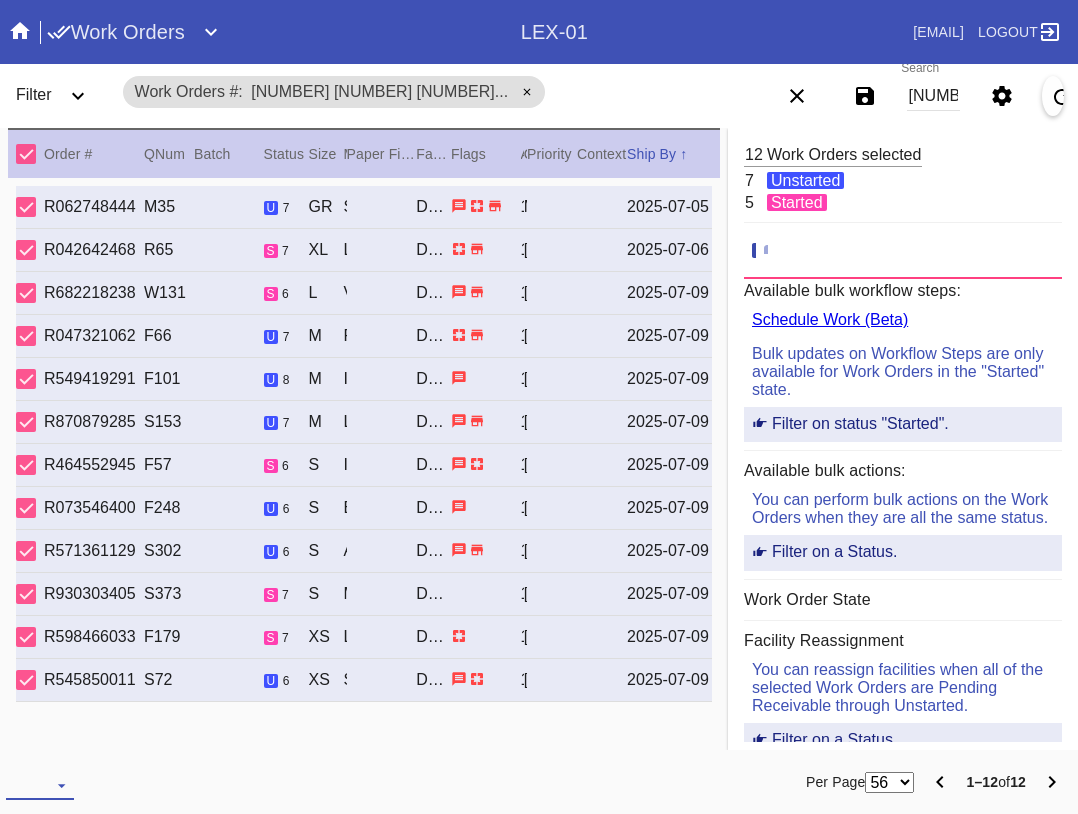click at bounding box center (40, 785) 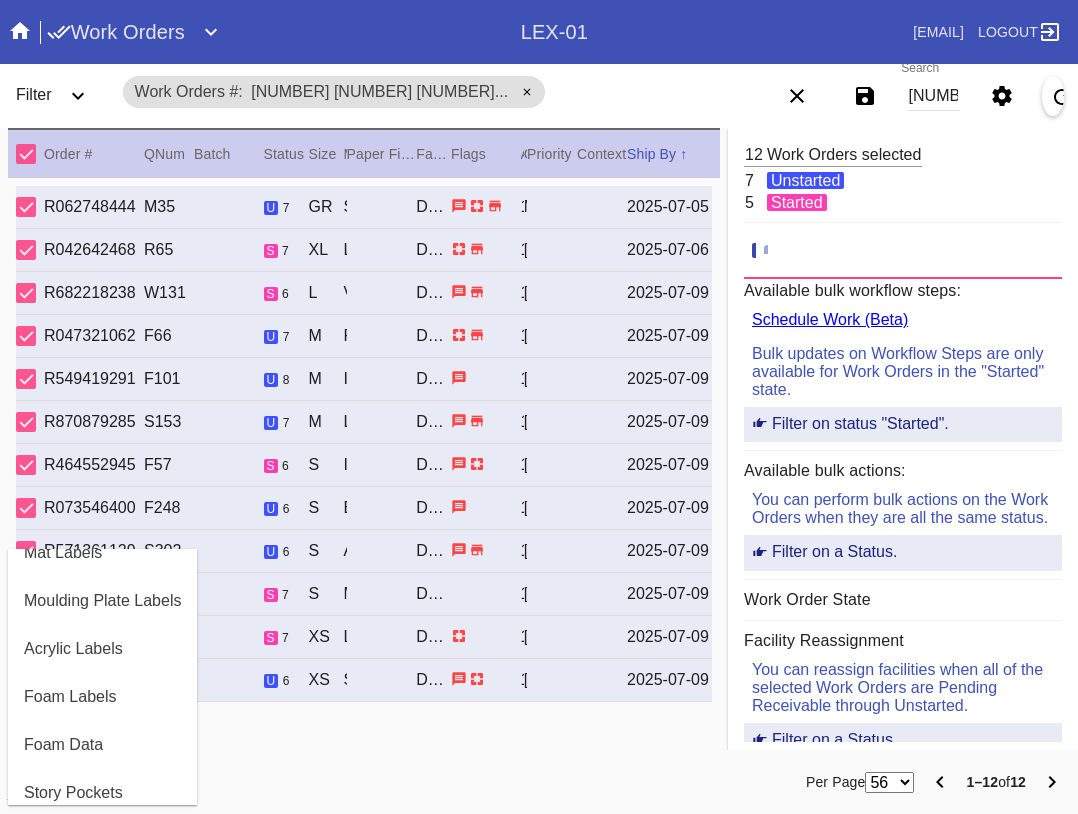 scroll, scrollTop: 464, scrollLeft: 0, axis: vertical 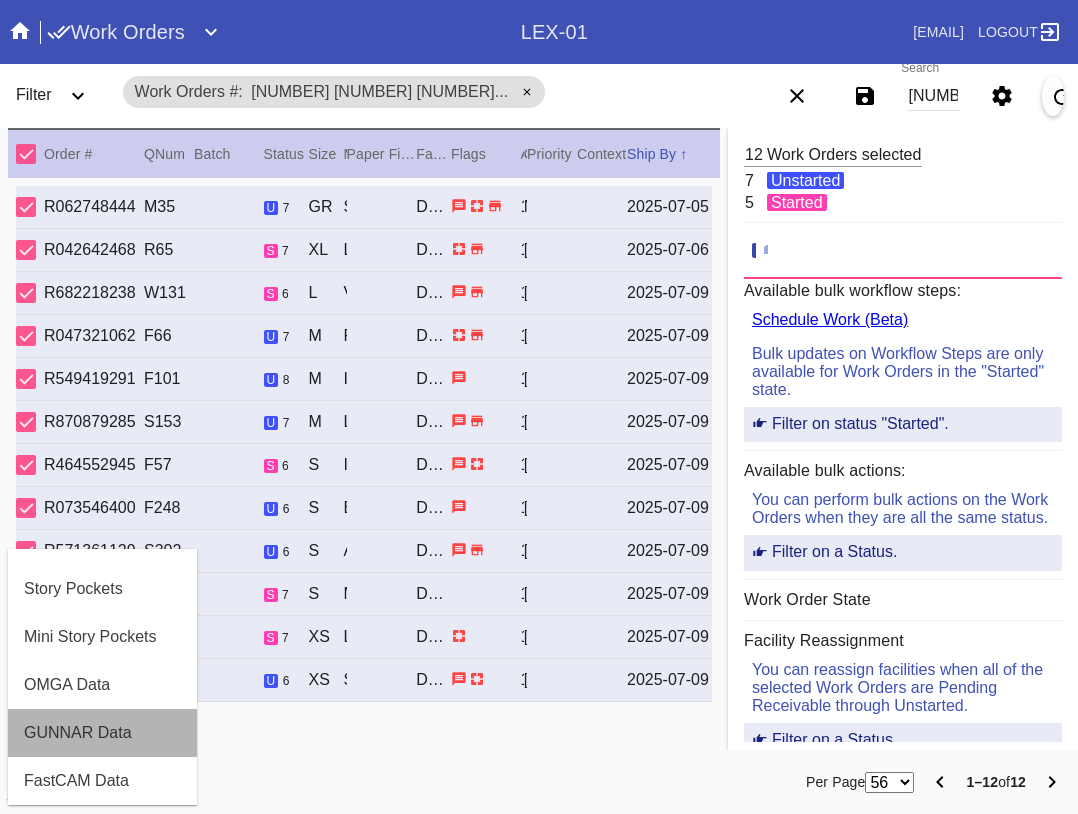 click on "GUNNAR Data" at bounding box center [78, 733] 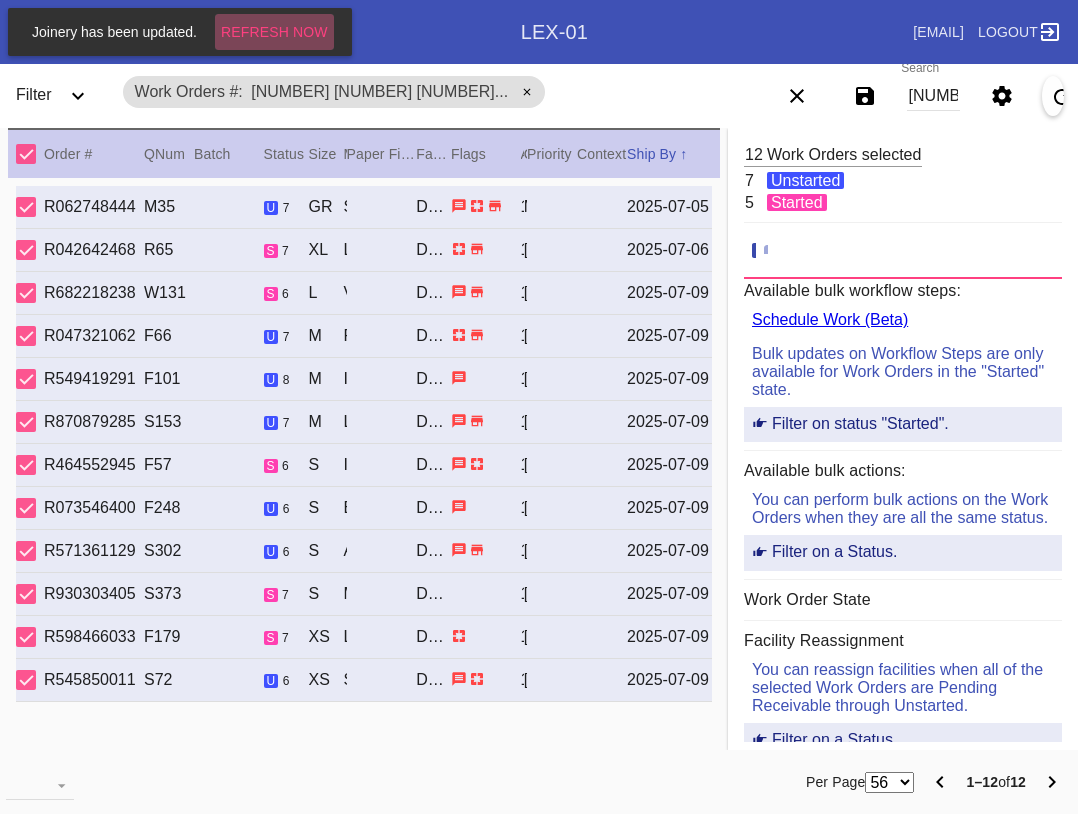 drag, startPoint x: 282, startPoint y: 33, endPoint x: 316, endPoint y: 40, distance: 34.713108 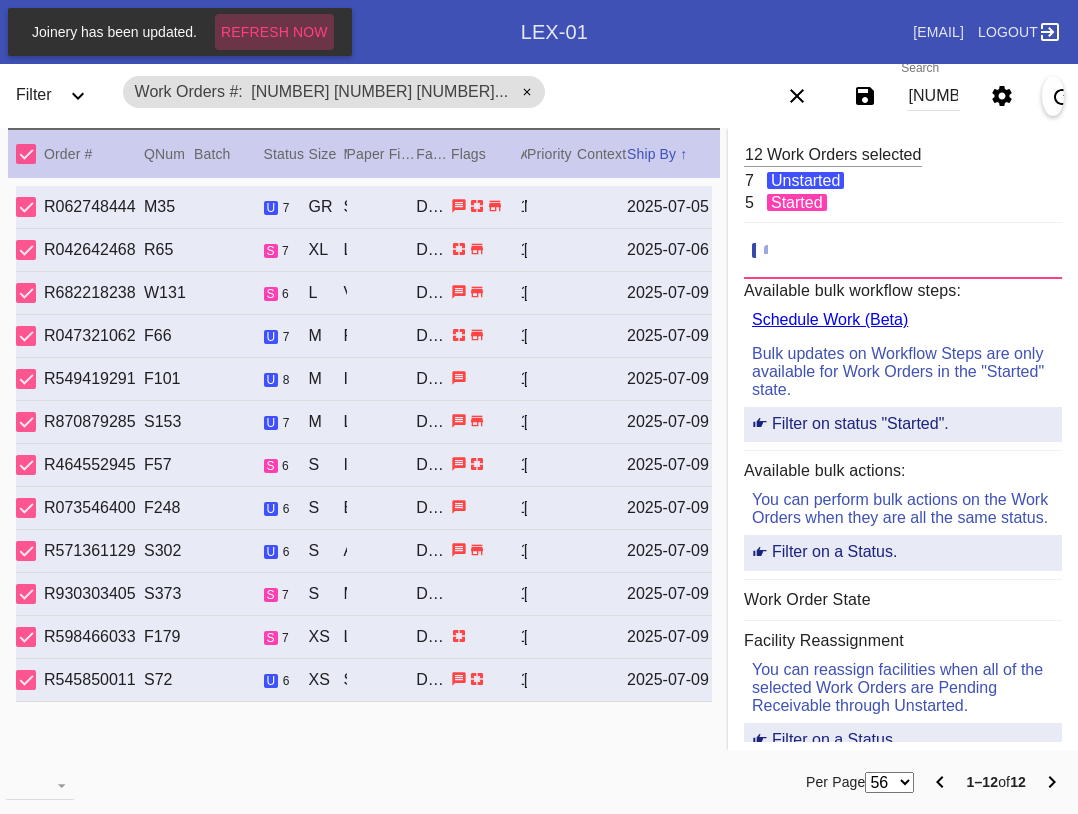 click on "Refresh Now" at bounding box center [274, 32] 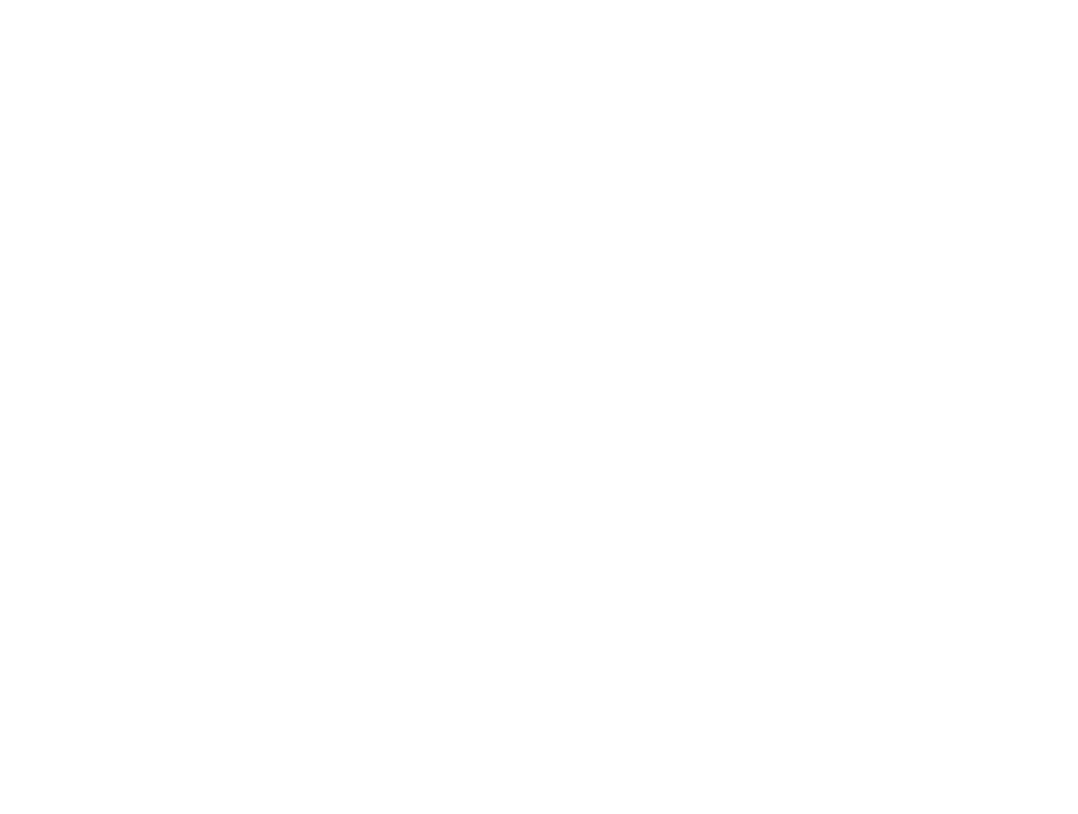 scroll, scrollTop: 0, scrollLeft: 0, axis: both 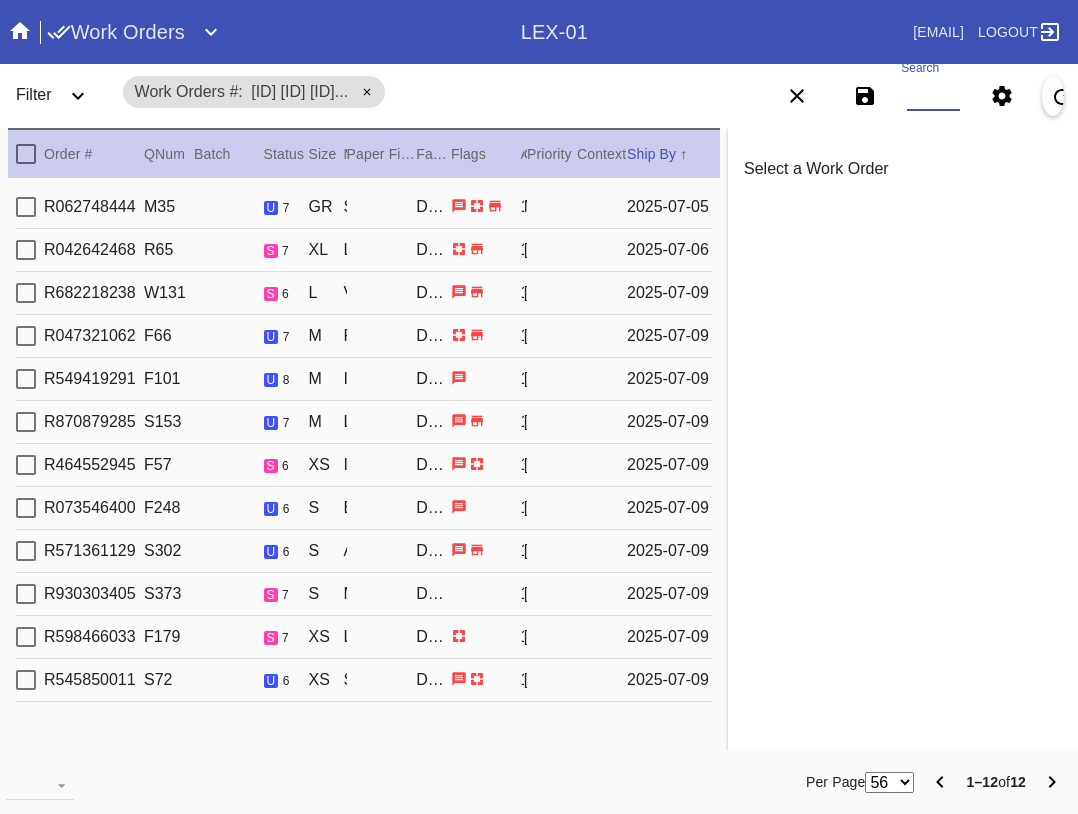 click on "Search" at bounding box center [933, 96] 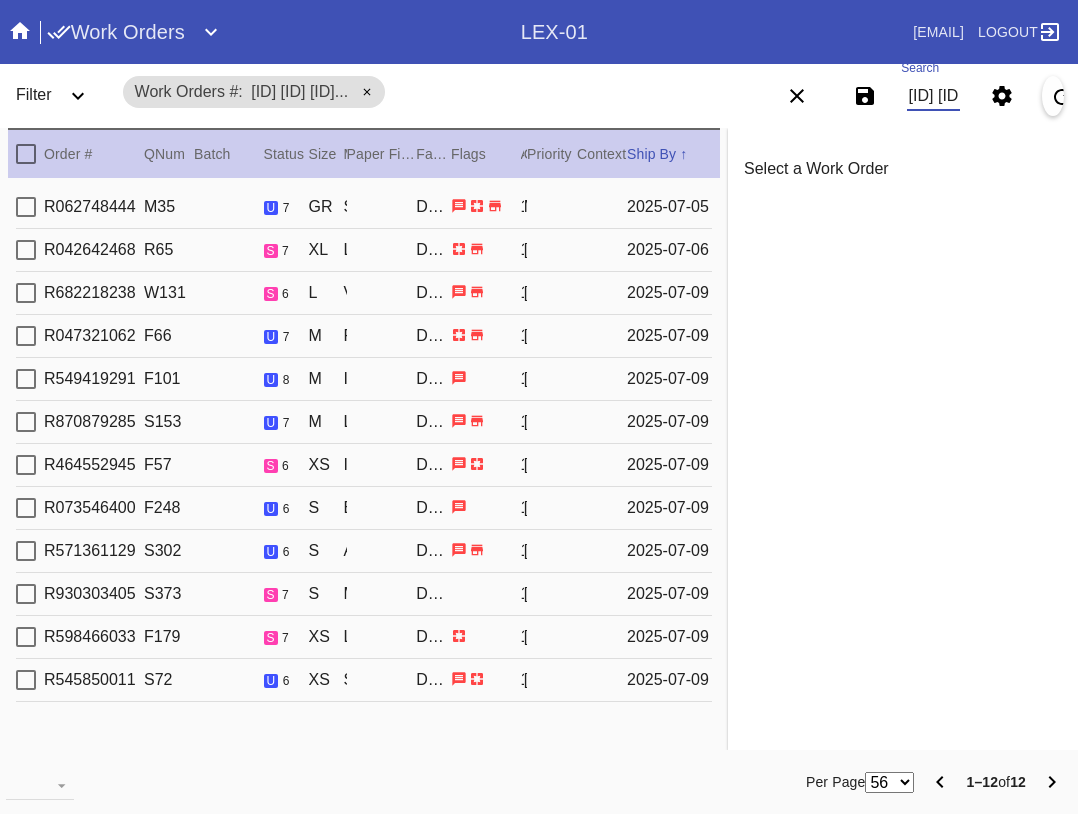 scroll, scrollTop: 0, scrollLeft: 1931, axis: horizontal 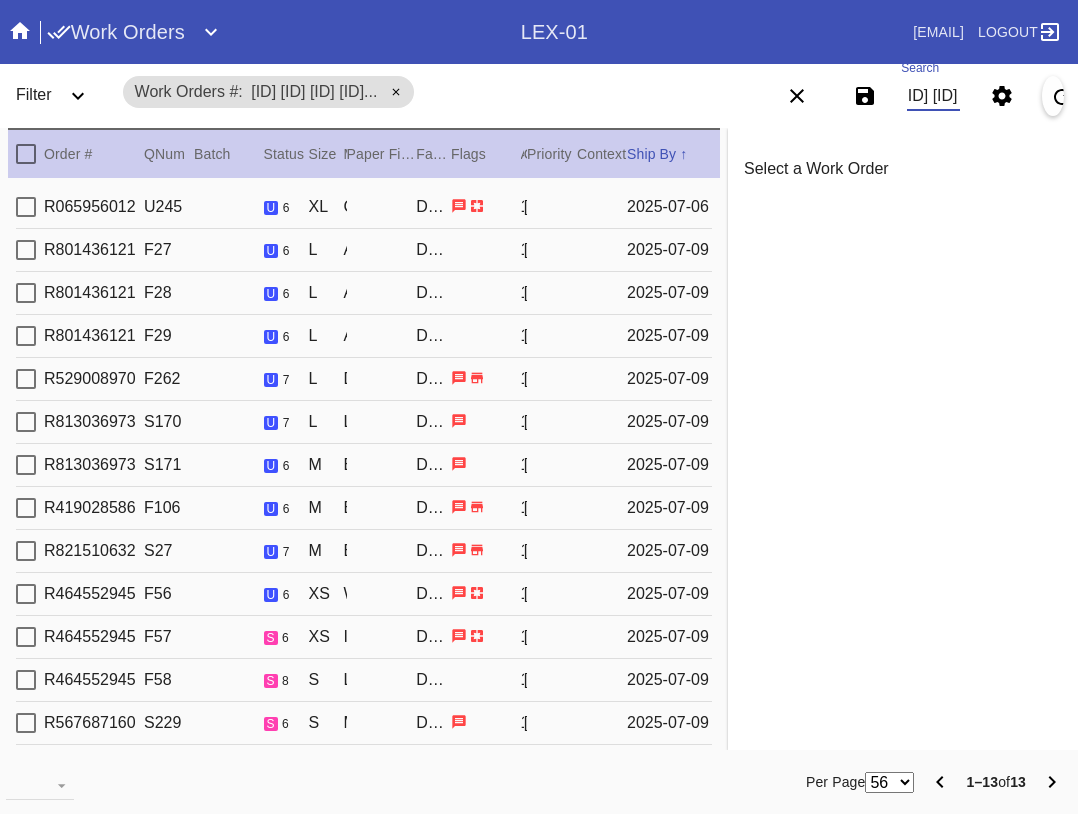 type on "W210271030886135 W105165053228191 W785350132120801 W758496549074542 W735127116929674 W841453394731356 W869058792594654 W308312305488258 W309801233264830 W421234383215887 W333756161789304 W421198721433965 W106271113716693" 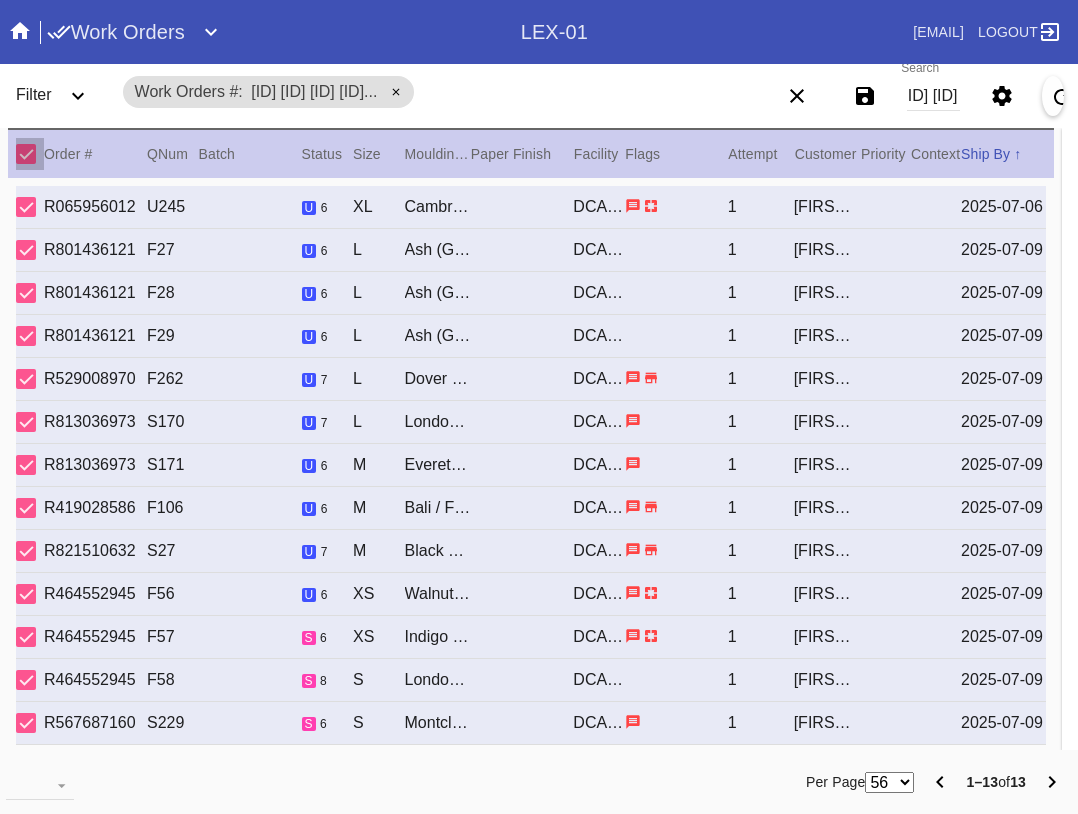 scroll, scrollTop: 0, scrollLeft: 0, axis: both 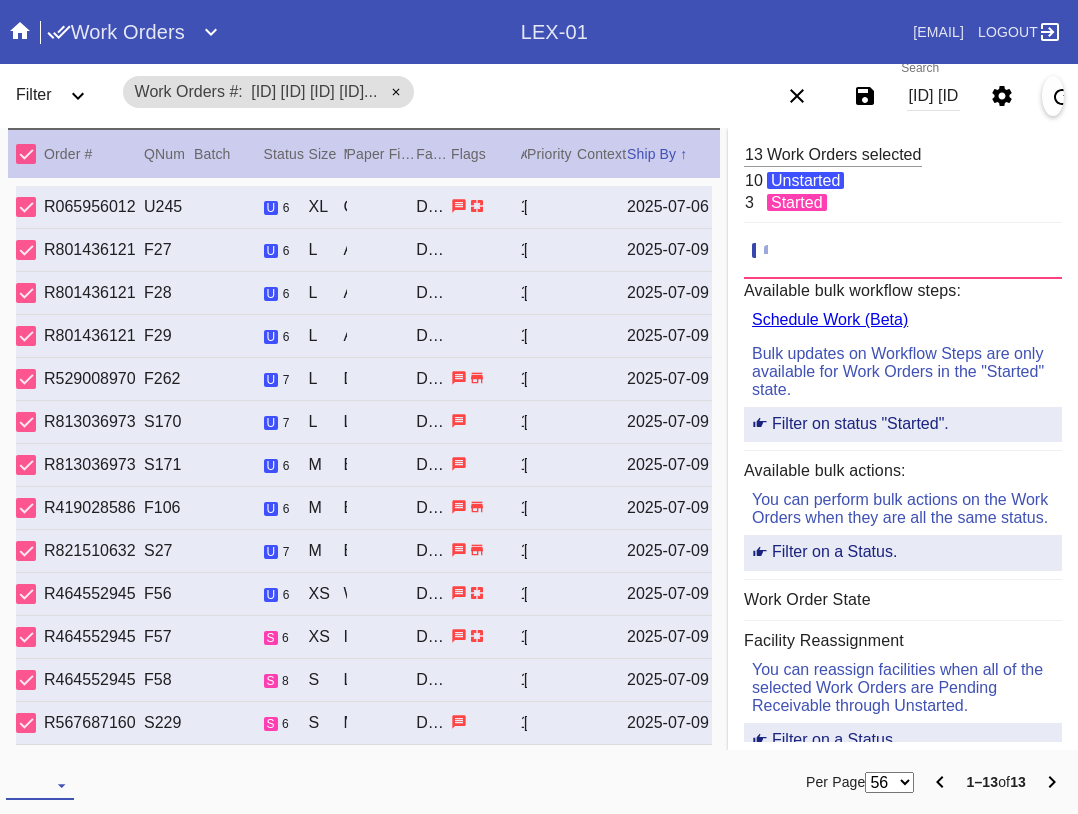 click on "Download... Export Selected Items Print Work Orders Frame Labels Frame Labels v2 Mat Labels Moulding Plate Labels Acrylic Labels Foam Labels Foam Data Story Pockets Mini Story Pockets OMGA Data GUNNAR Data FastCAM Data" at bounding box center (40, 785) 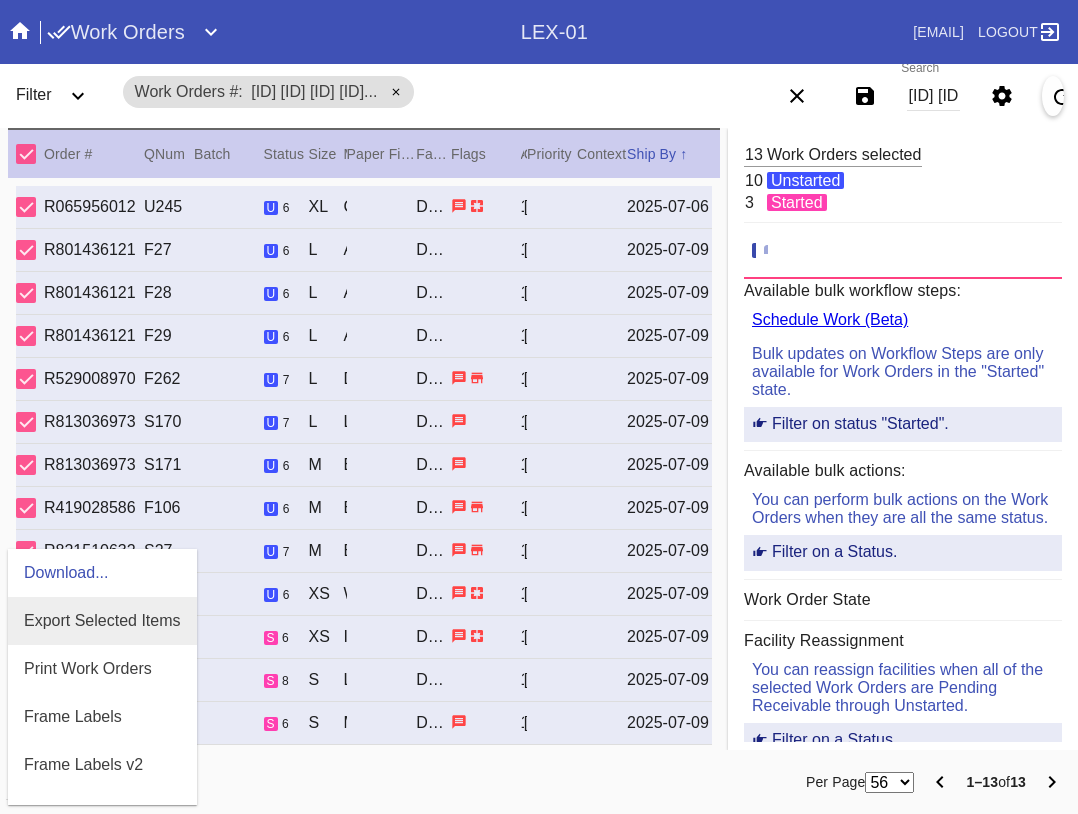 scroll, scrollTop: 100, scrollLeft: 0, axis: vertical 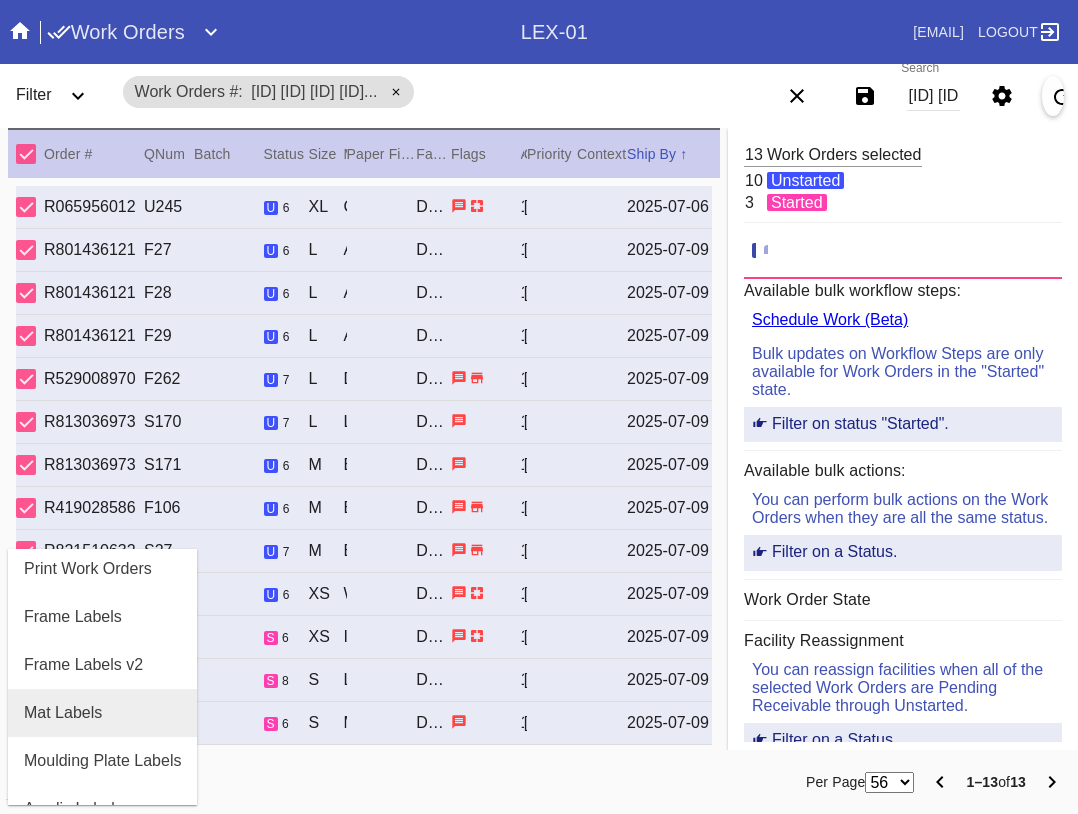 click on "Mat Labels" at bounding box center (102, 713) 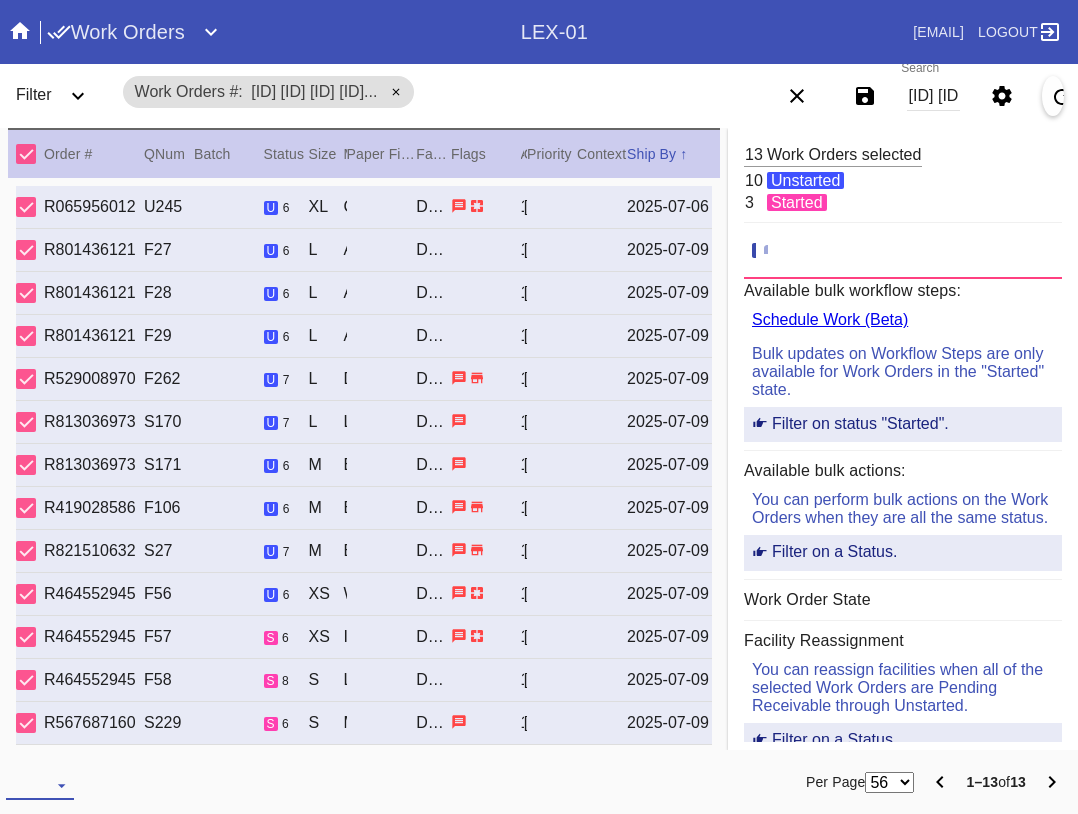 click at bounding box center [40, 785] 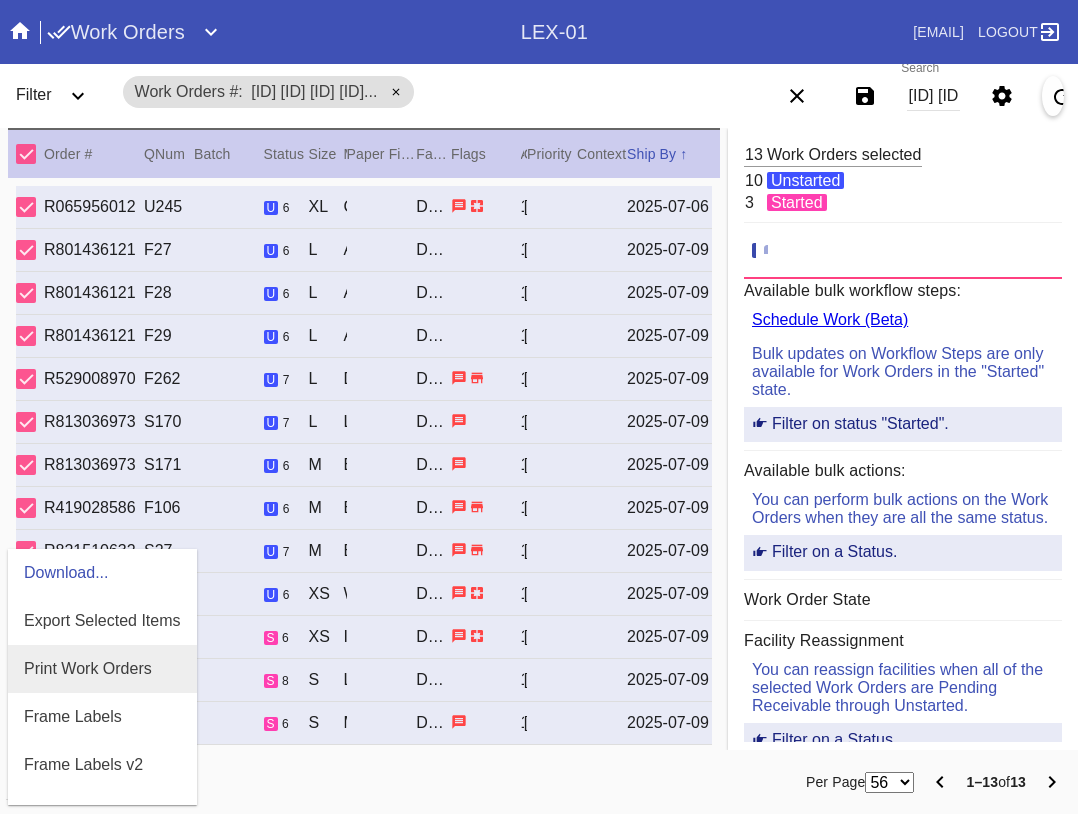 scroll, scrollTop: 464, scrollLeft: 0, axis: vertical 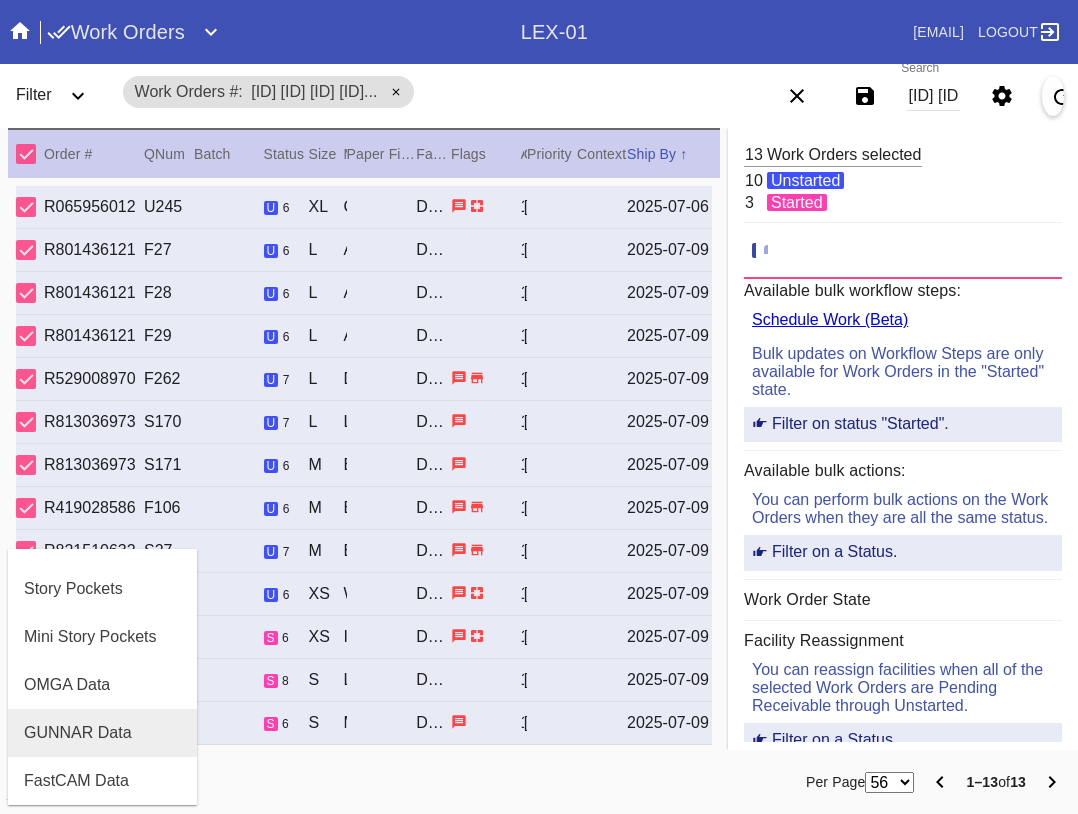 click on "GUNNAR Data" at bounding box center [78, 733] 